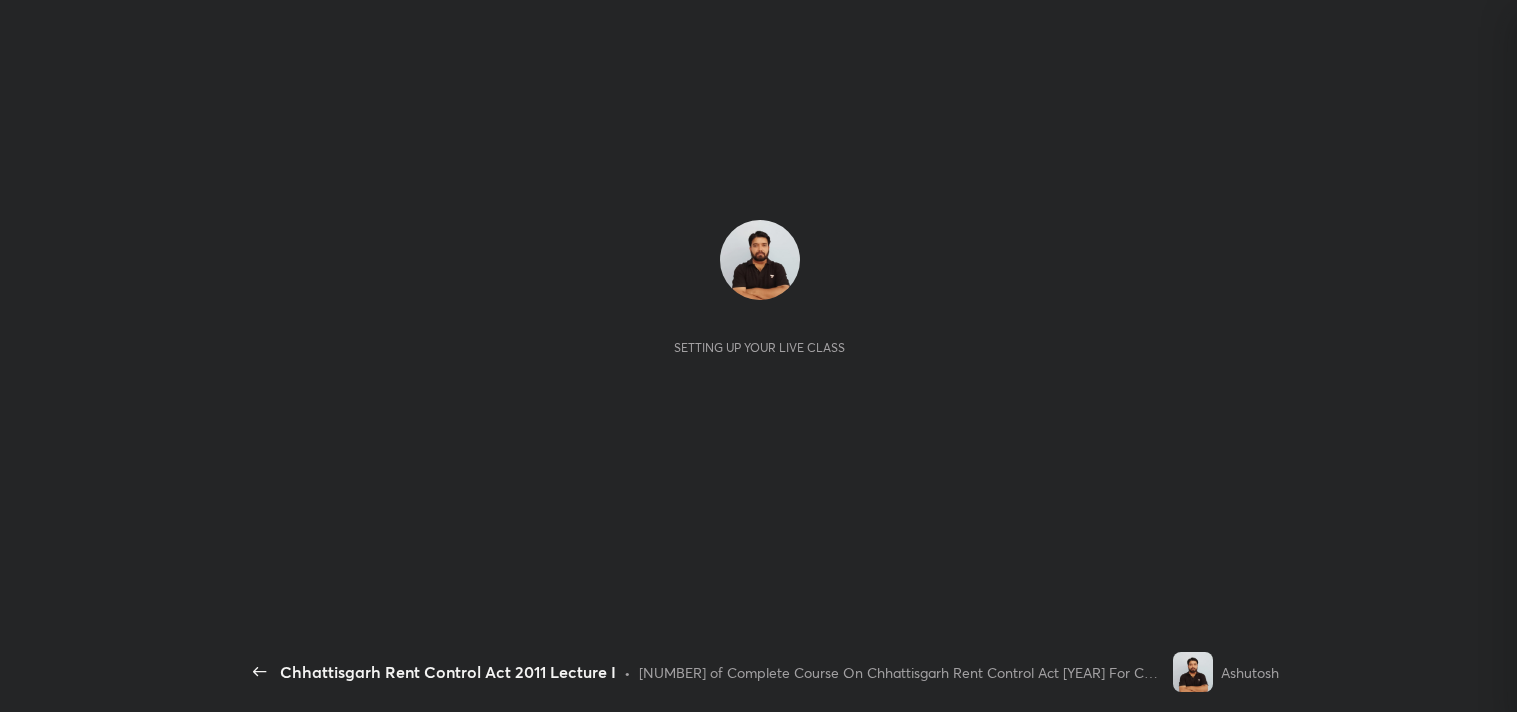 scroll, scrollTop: 0, scrollLeft: 0, axis: both 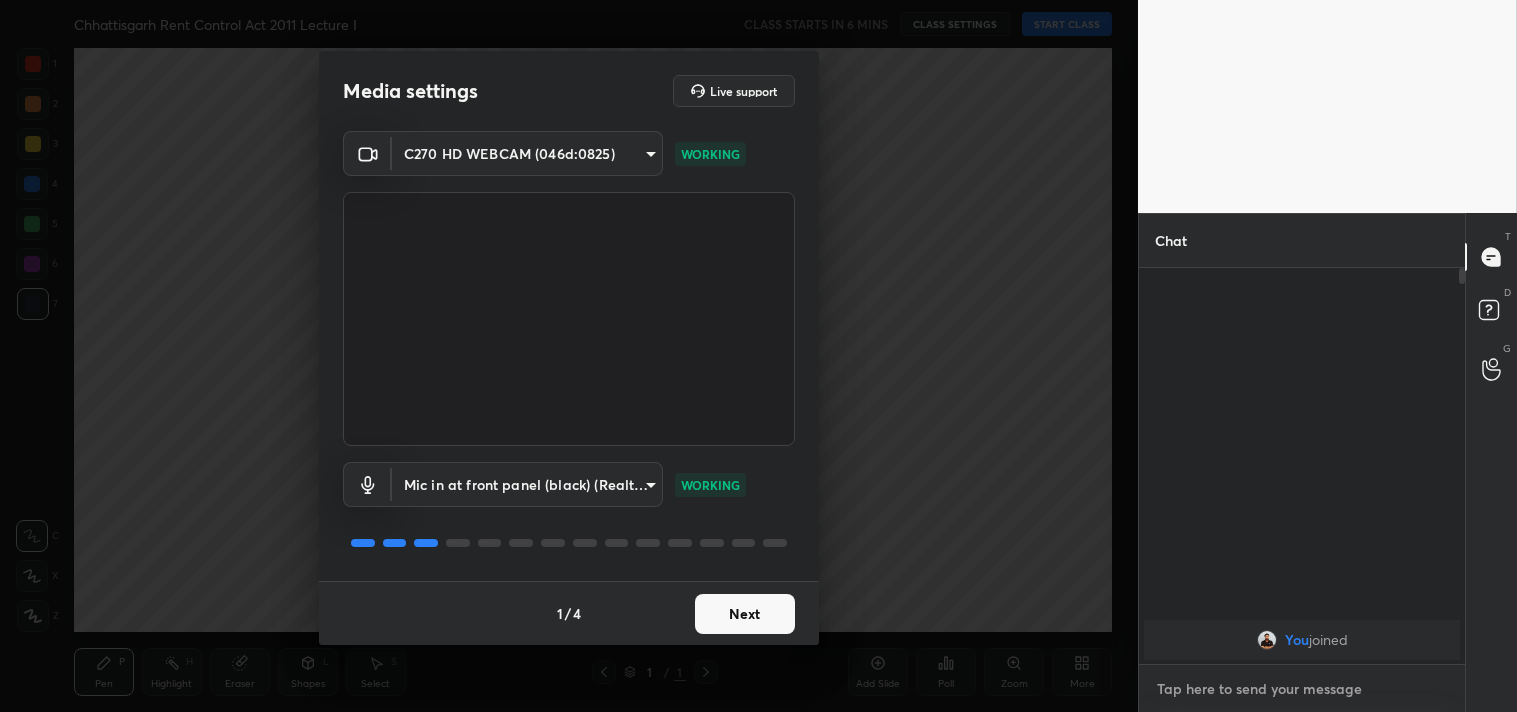 click at bounding box center (1302, 689) 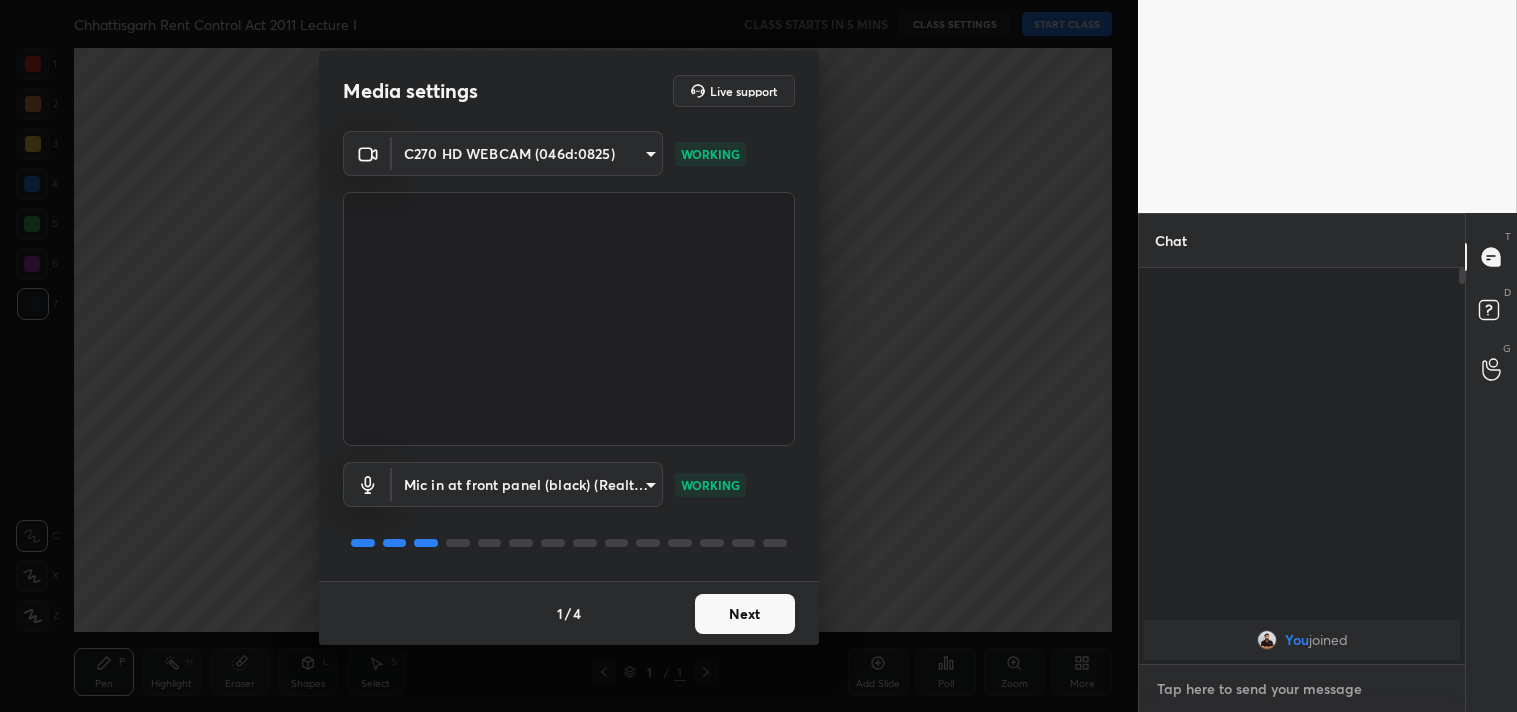 type on "x" 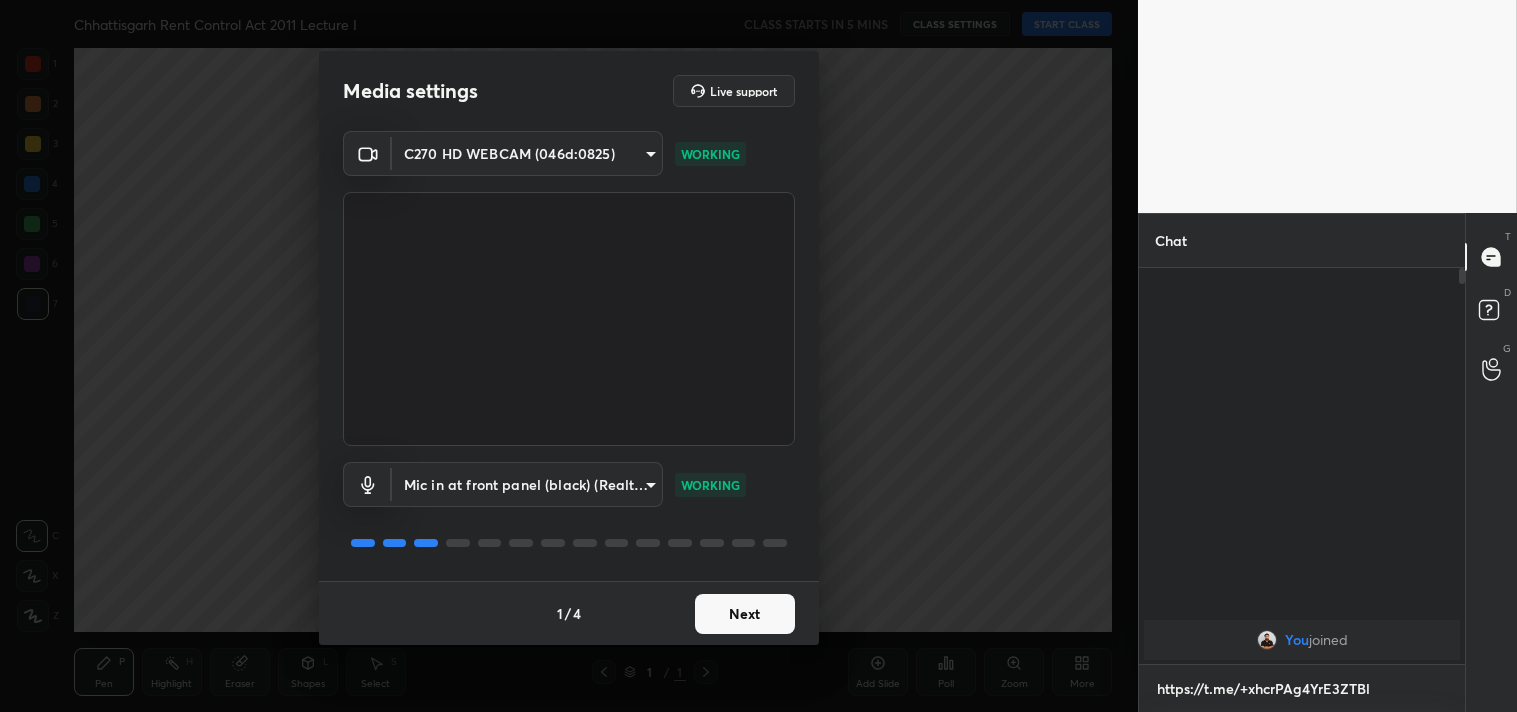 scroll, scrollTop: 384, scrollLeft: 320, axis: both 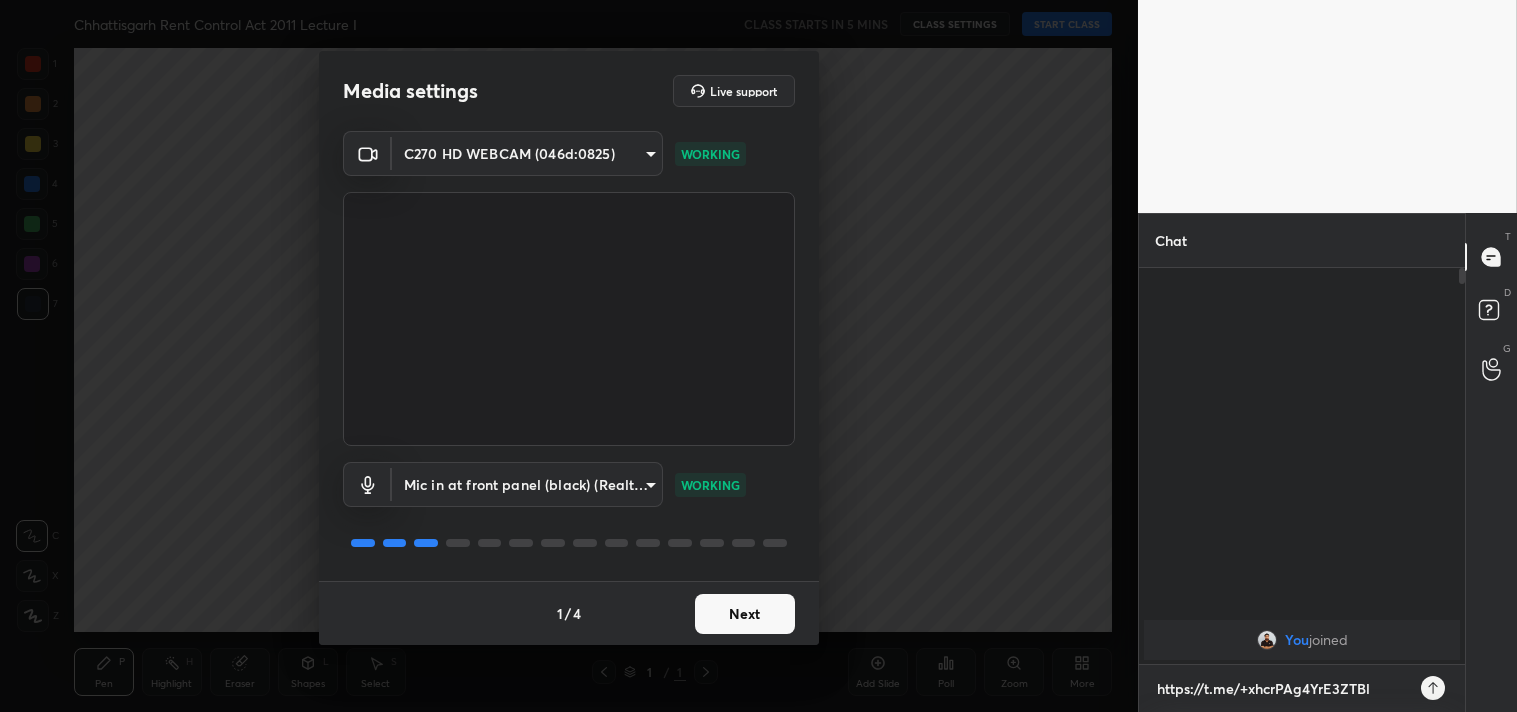 type on "https://t.me/+xhcrPAg4YrE3ZTBl" 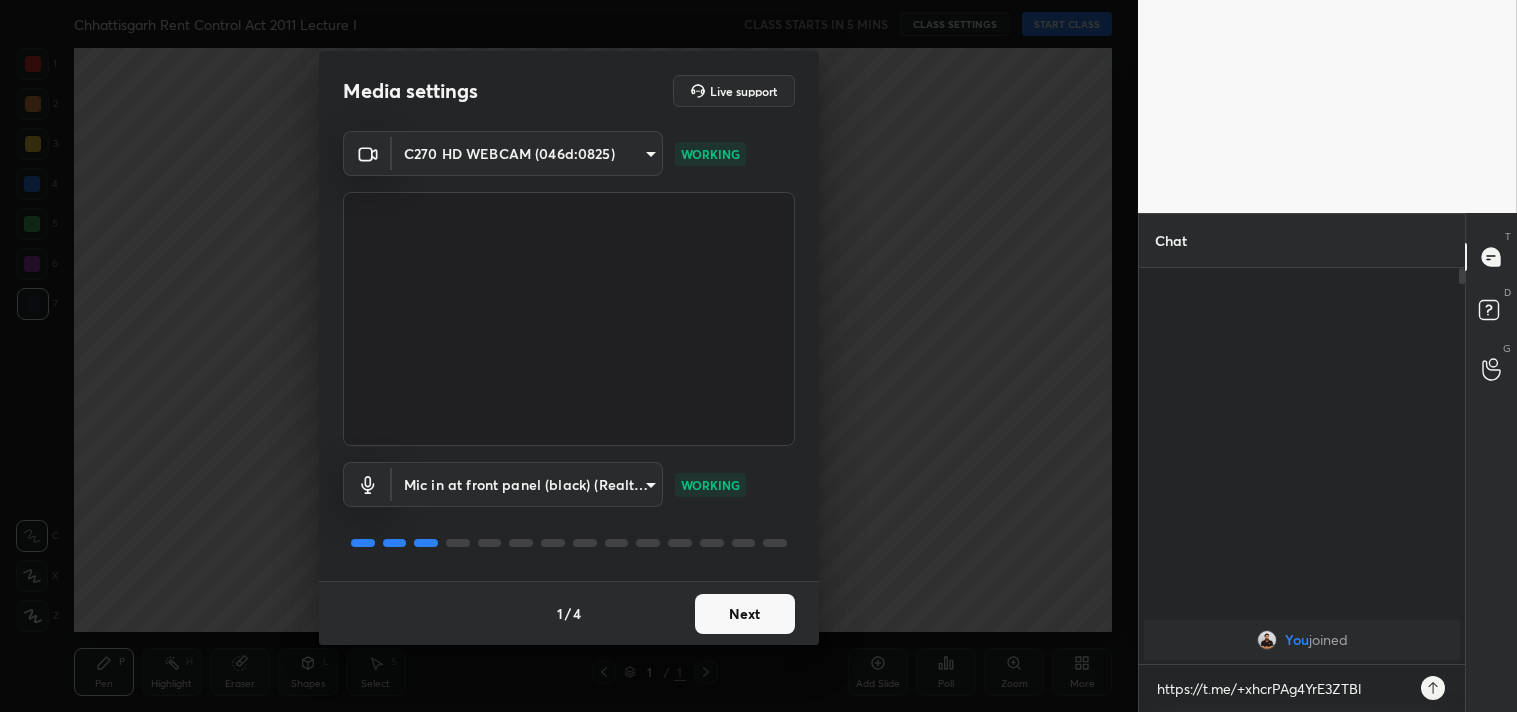 type on "x" 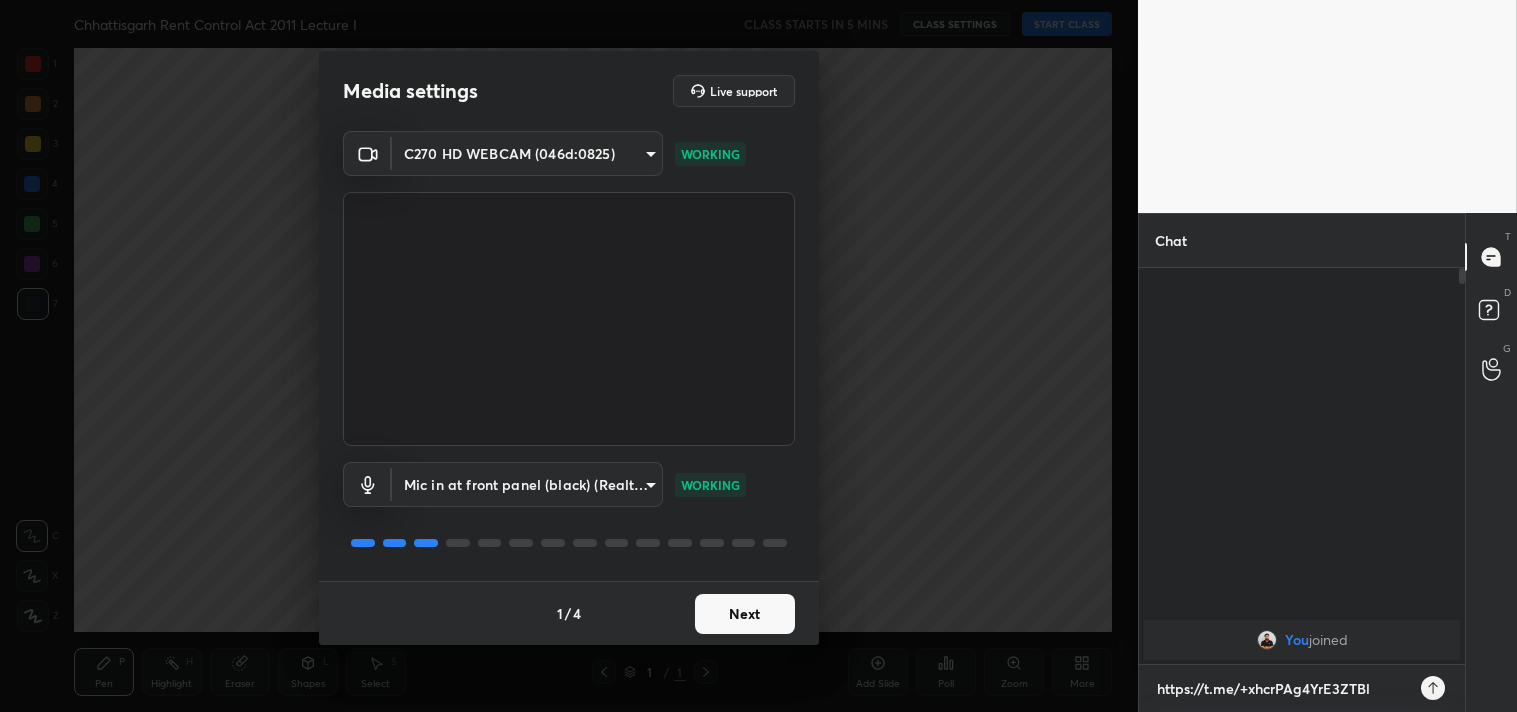 type 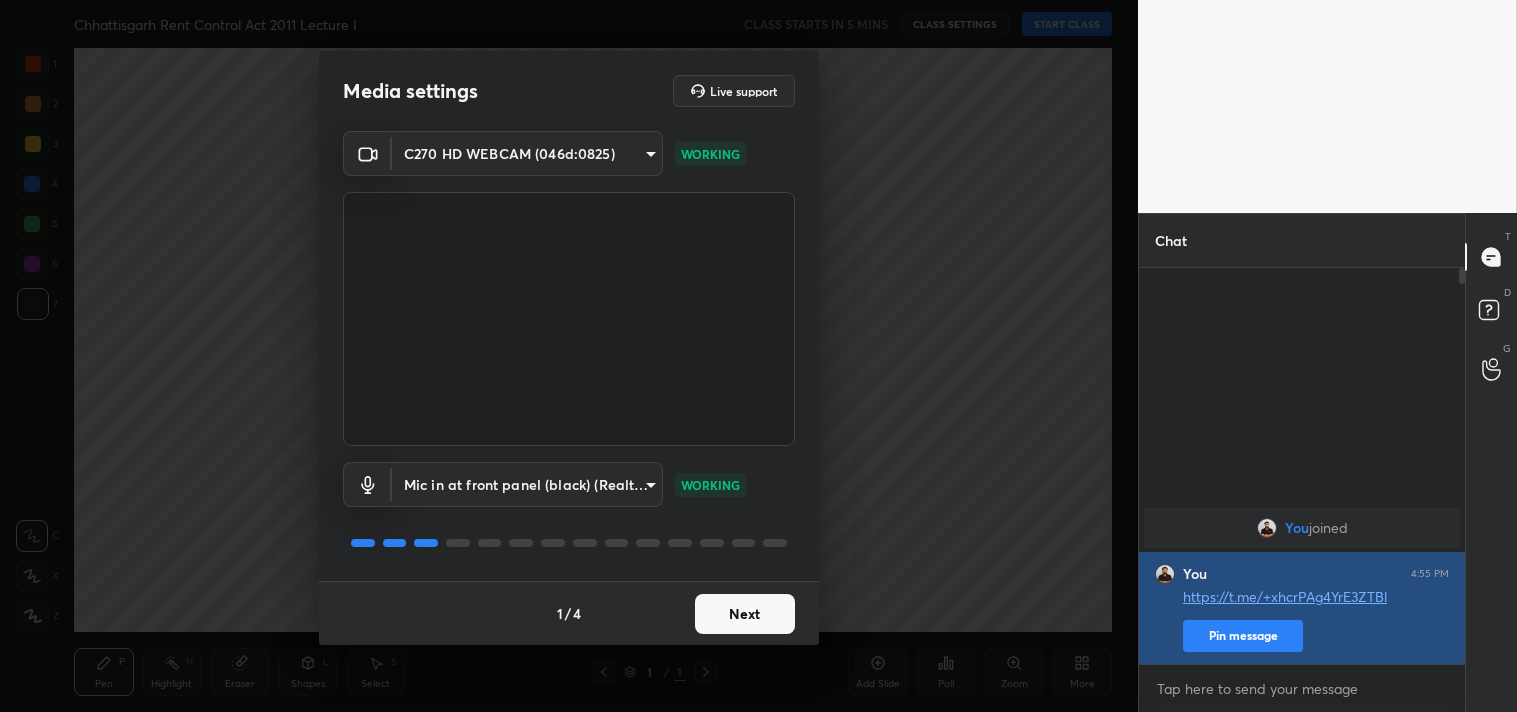 click on "Pin message" at bounding box center [1243, 636] 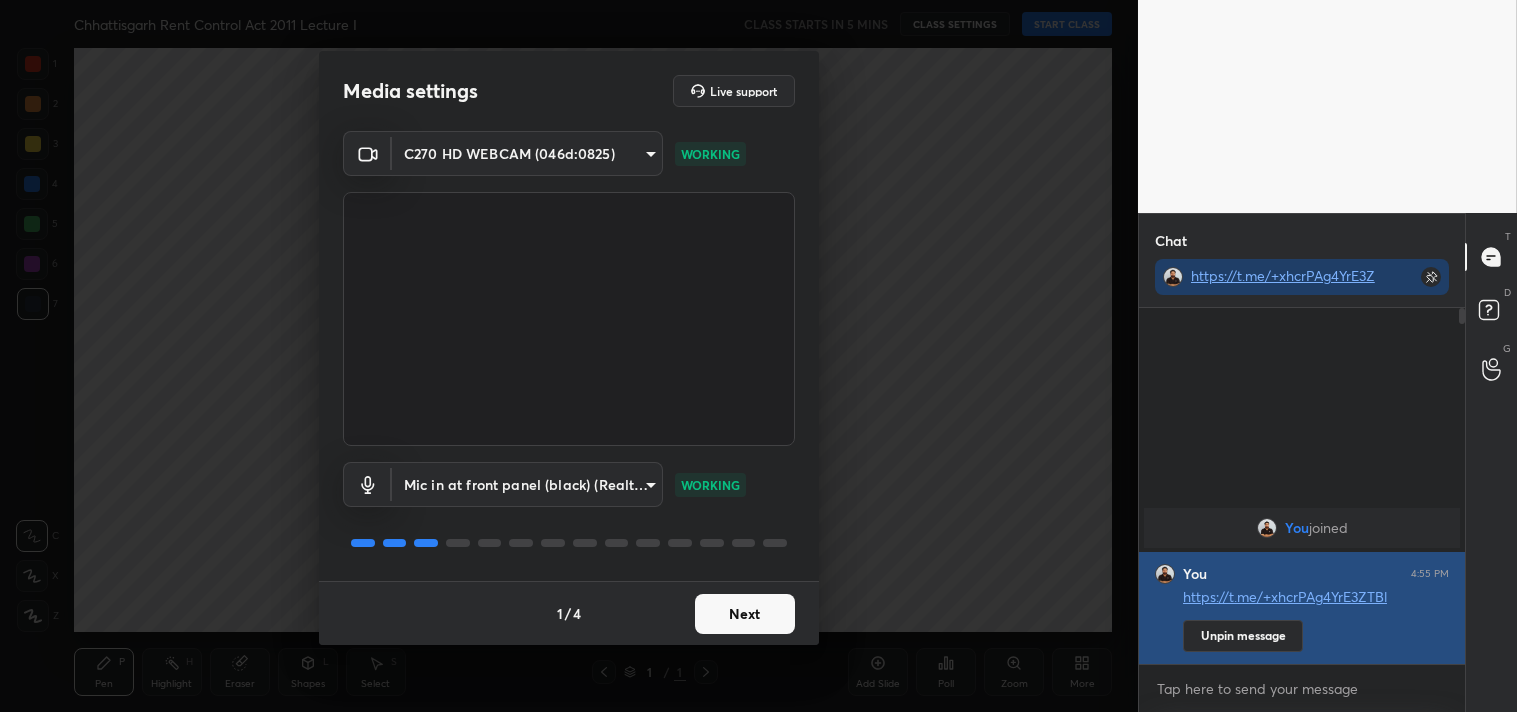 scroll, scrollTop: 350, scrollLeft: 320, axis: both 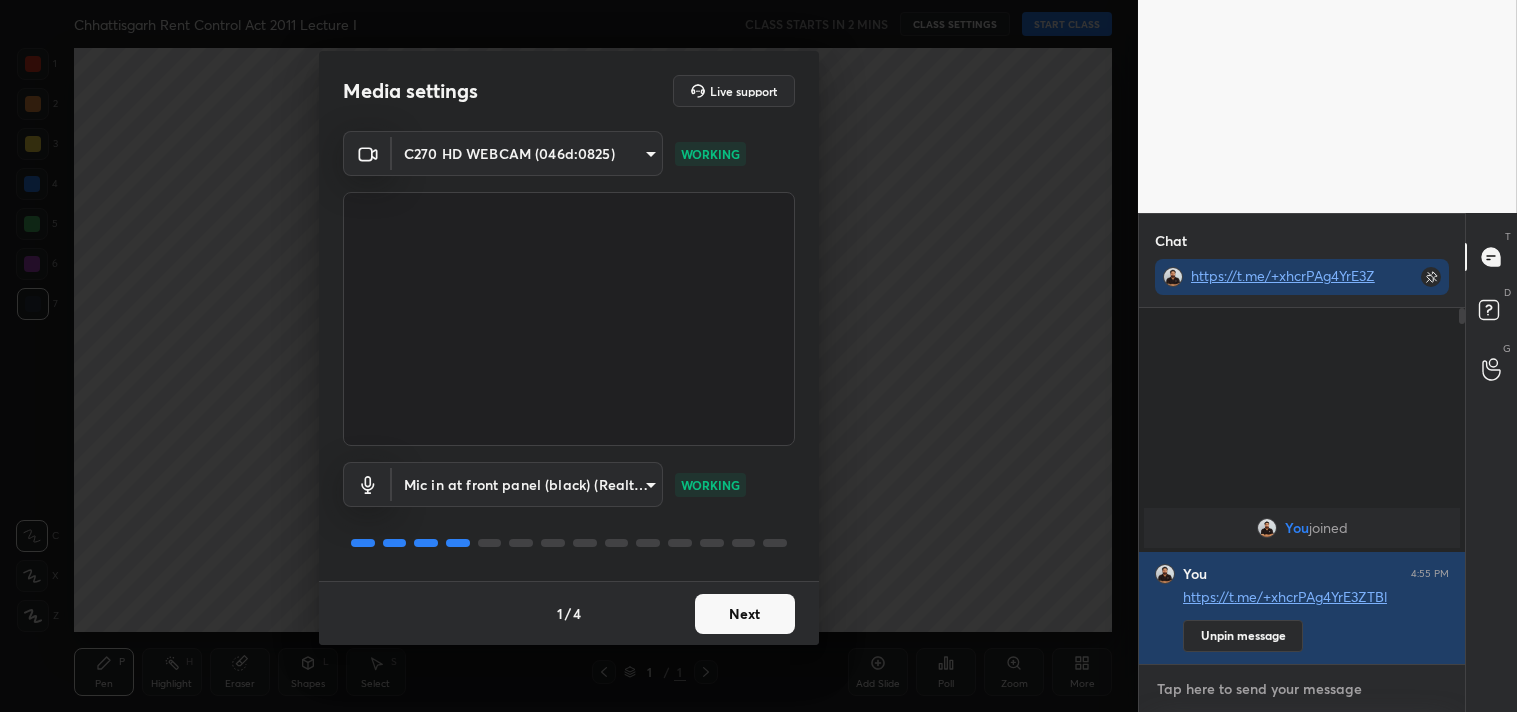 click at bounding box center (1302, 689) 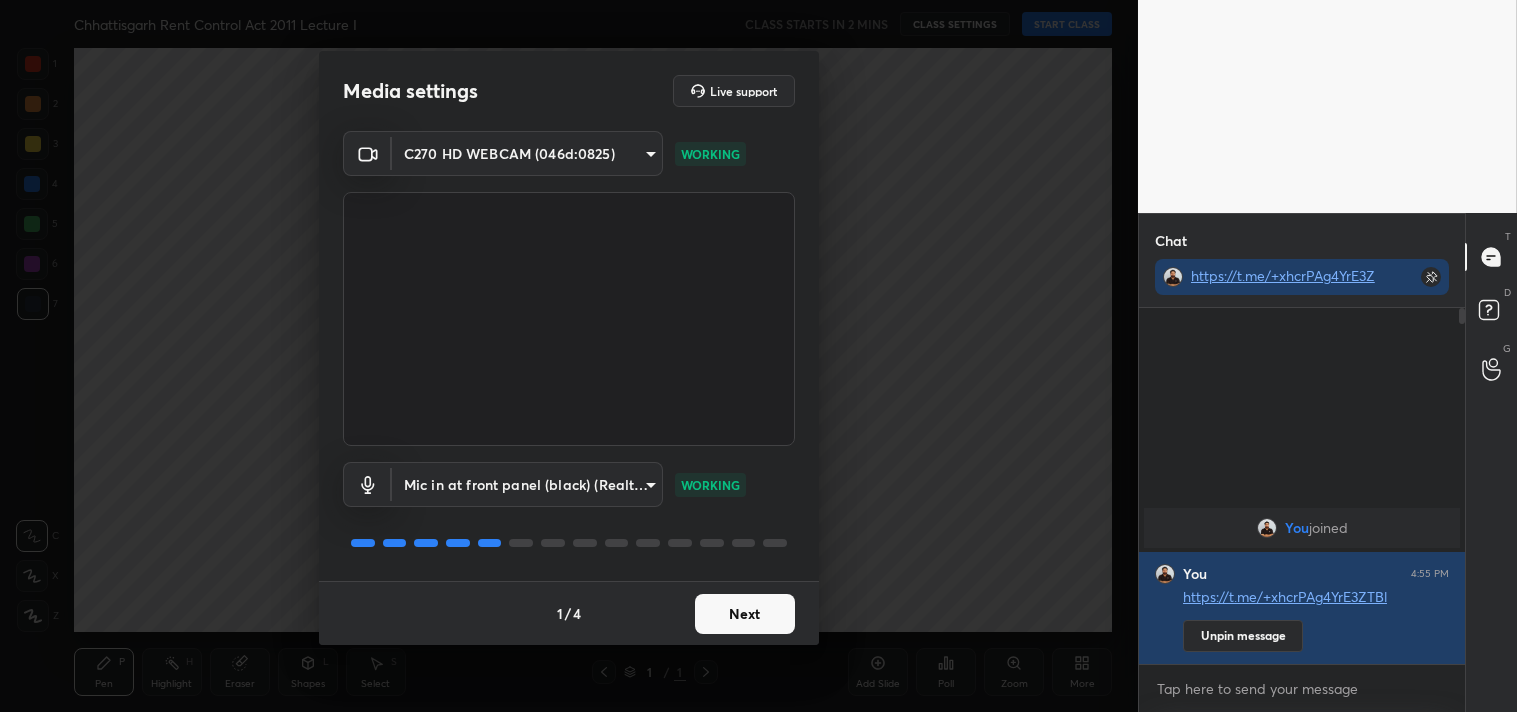 drag, startPoint x: 1240, startPoint y: 685, endPoint x: 1002, endPoint y: 385, distance: 382.94125 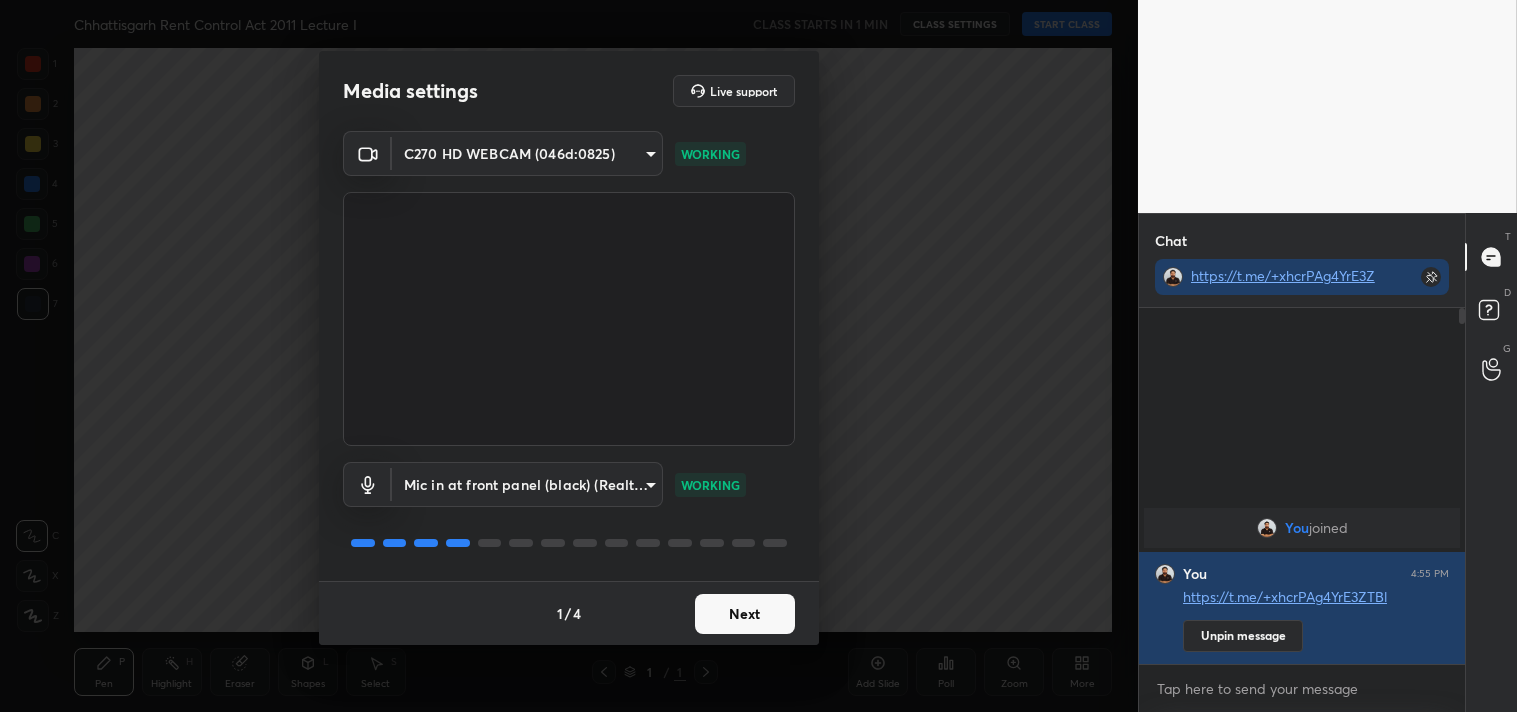 click on "Next" at bounding box center [745, 614] 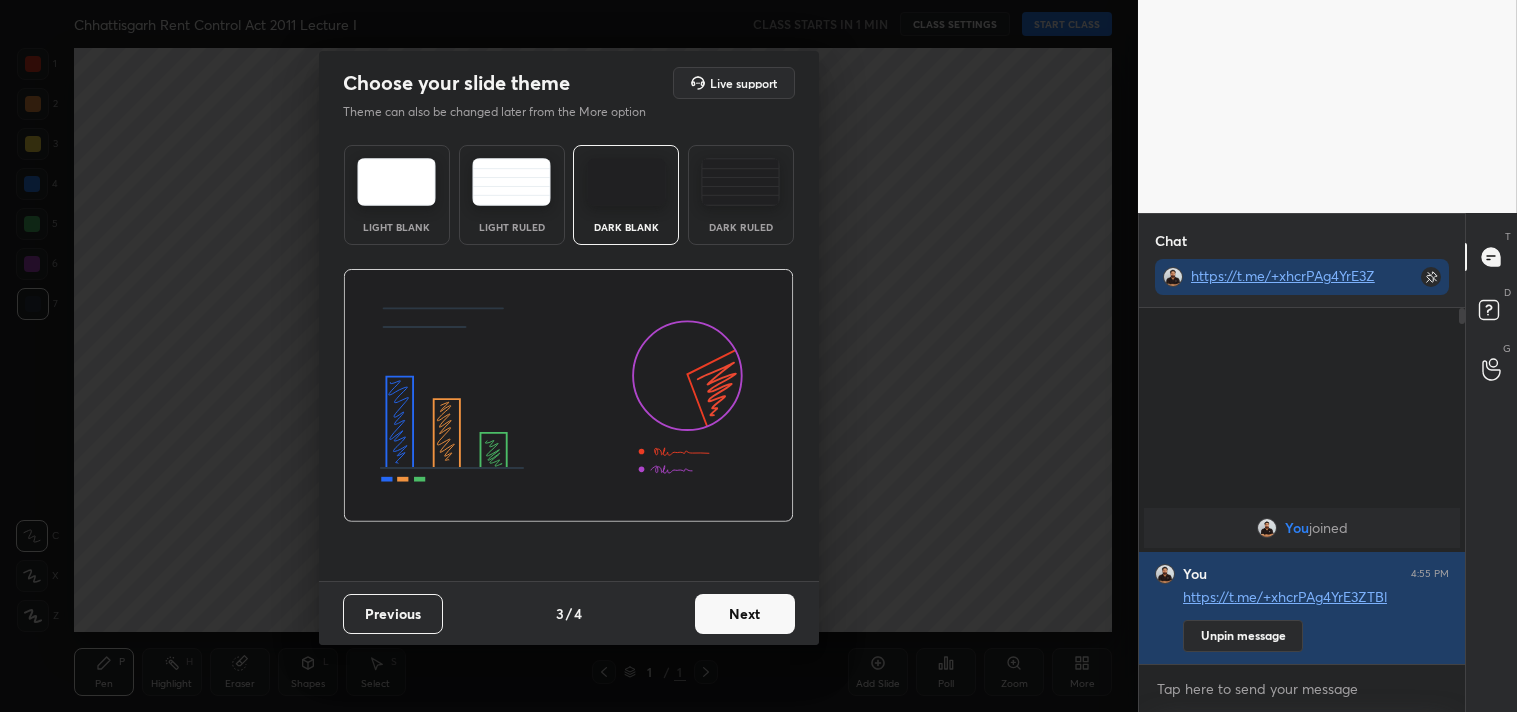 click on "Next" at bounding box center [745, 614] 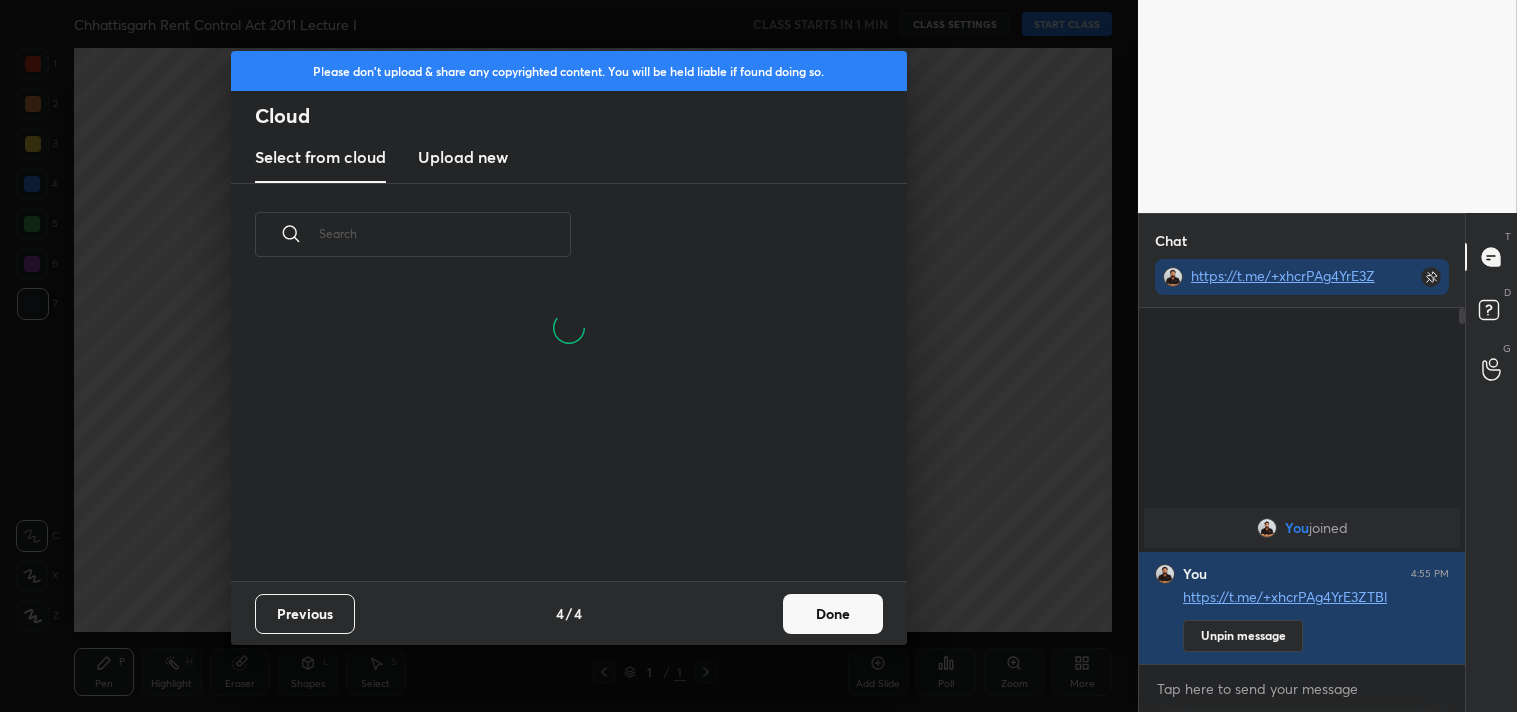 scroll, scrollTop: 201, scrollLeft: 642, axis: both 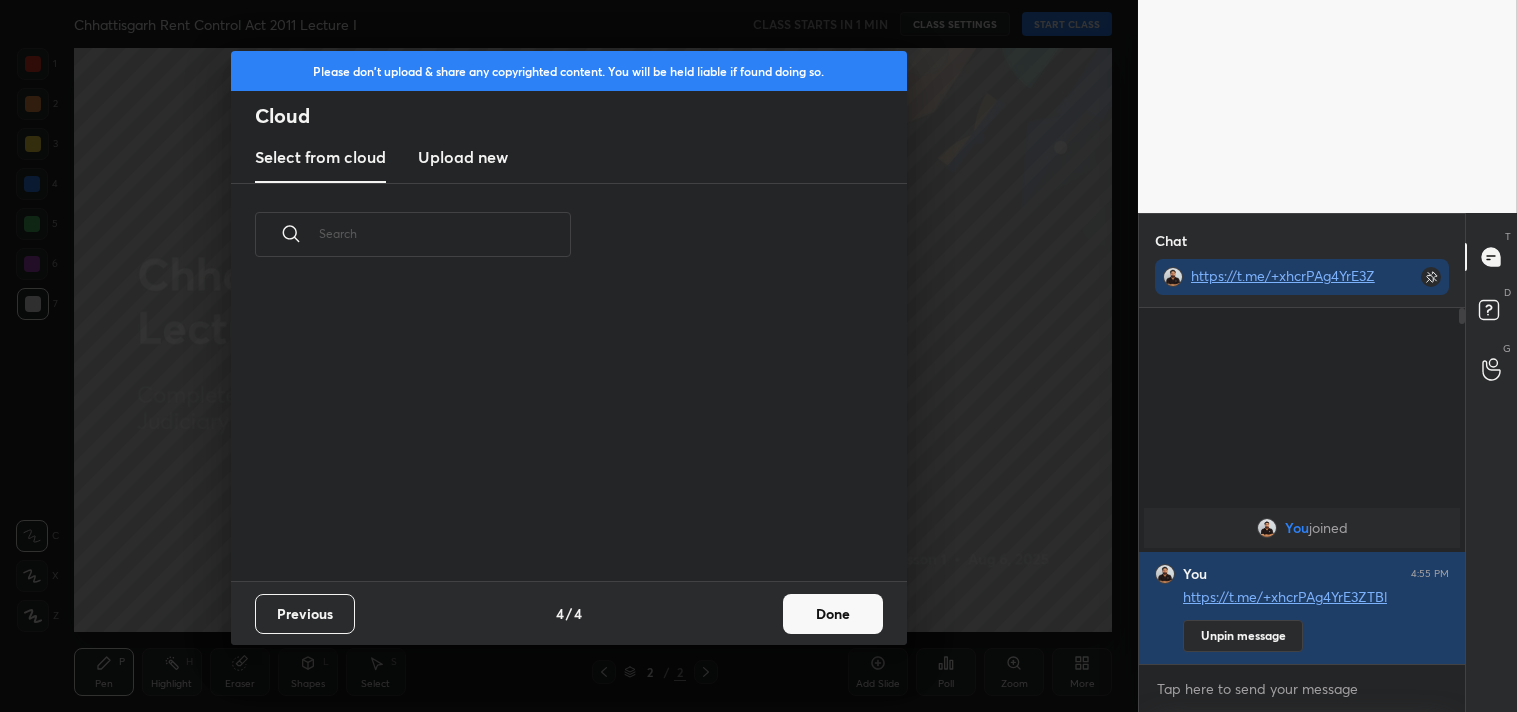 click on "Done" at bounding box center [833, 614] 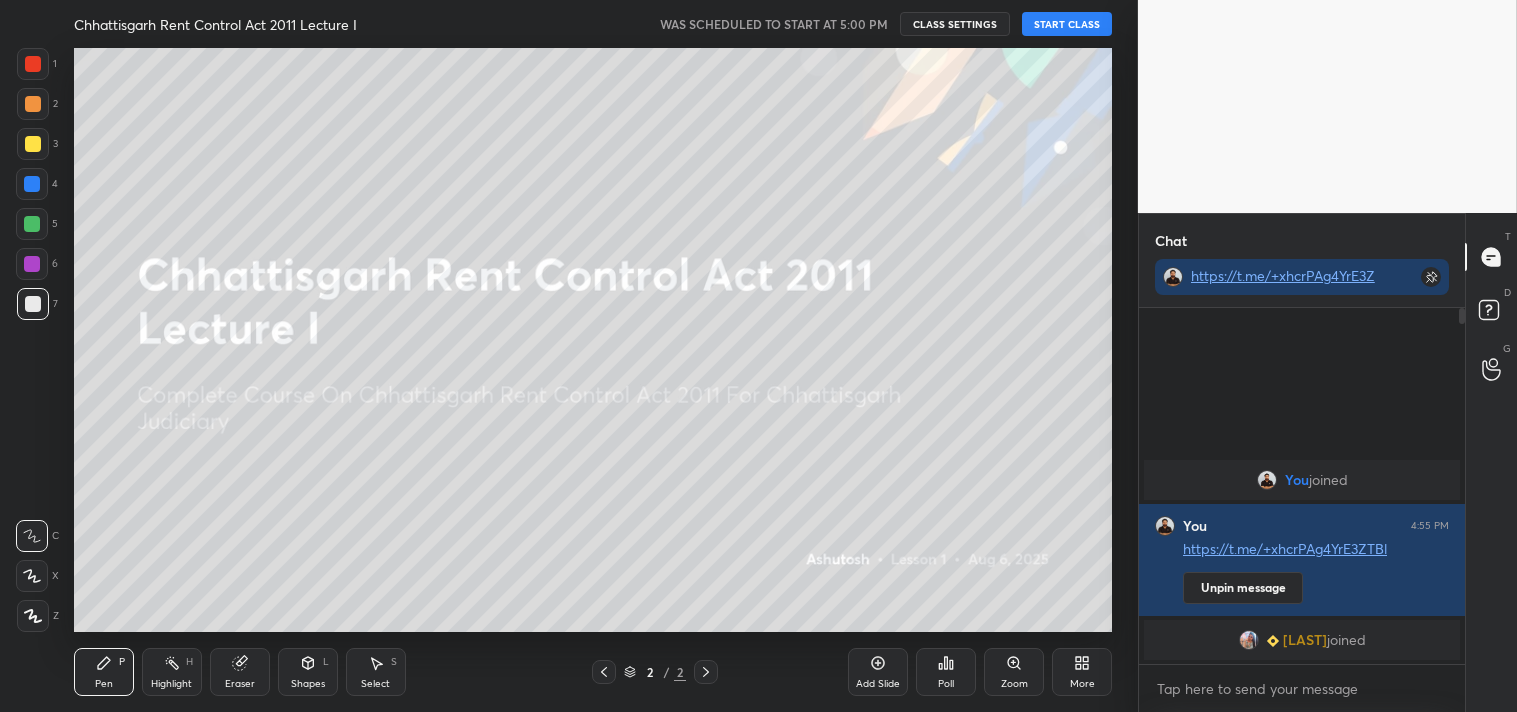 click on "START CLASS" at bounding box center (1067, 24) 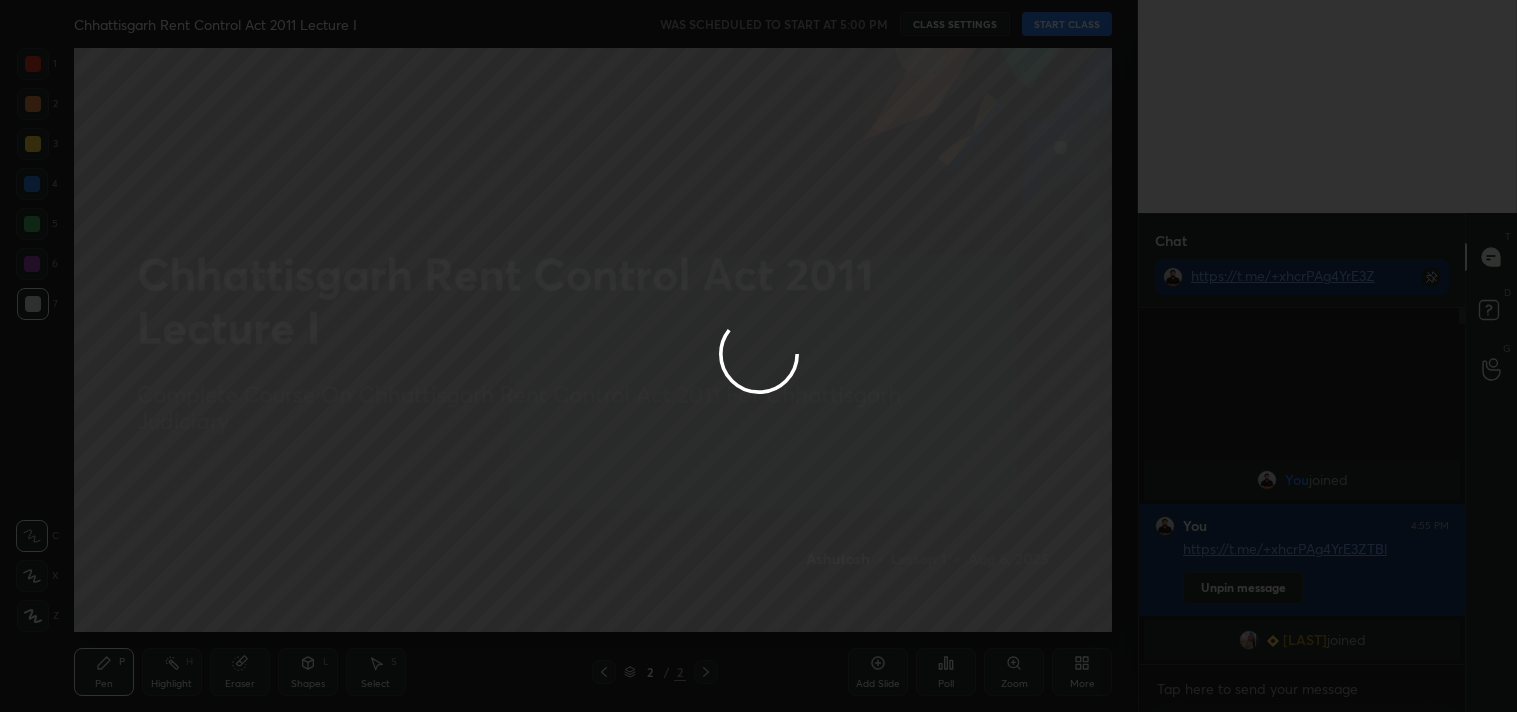 type on "x" 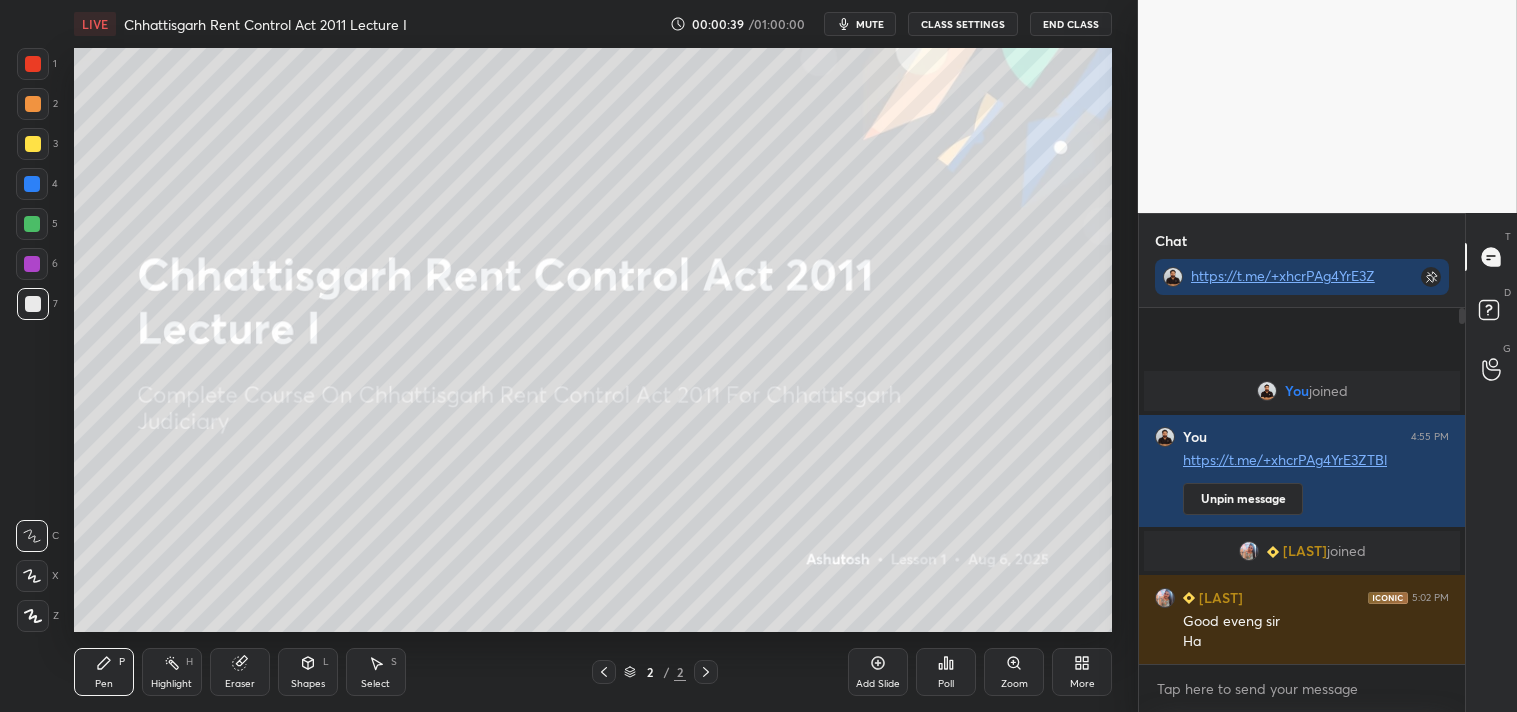 click on "Add Slide" at bounding box center (878, 672) 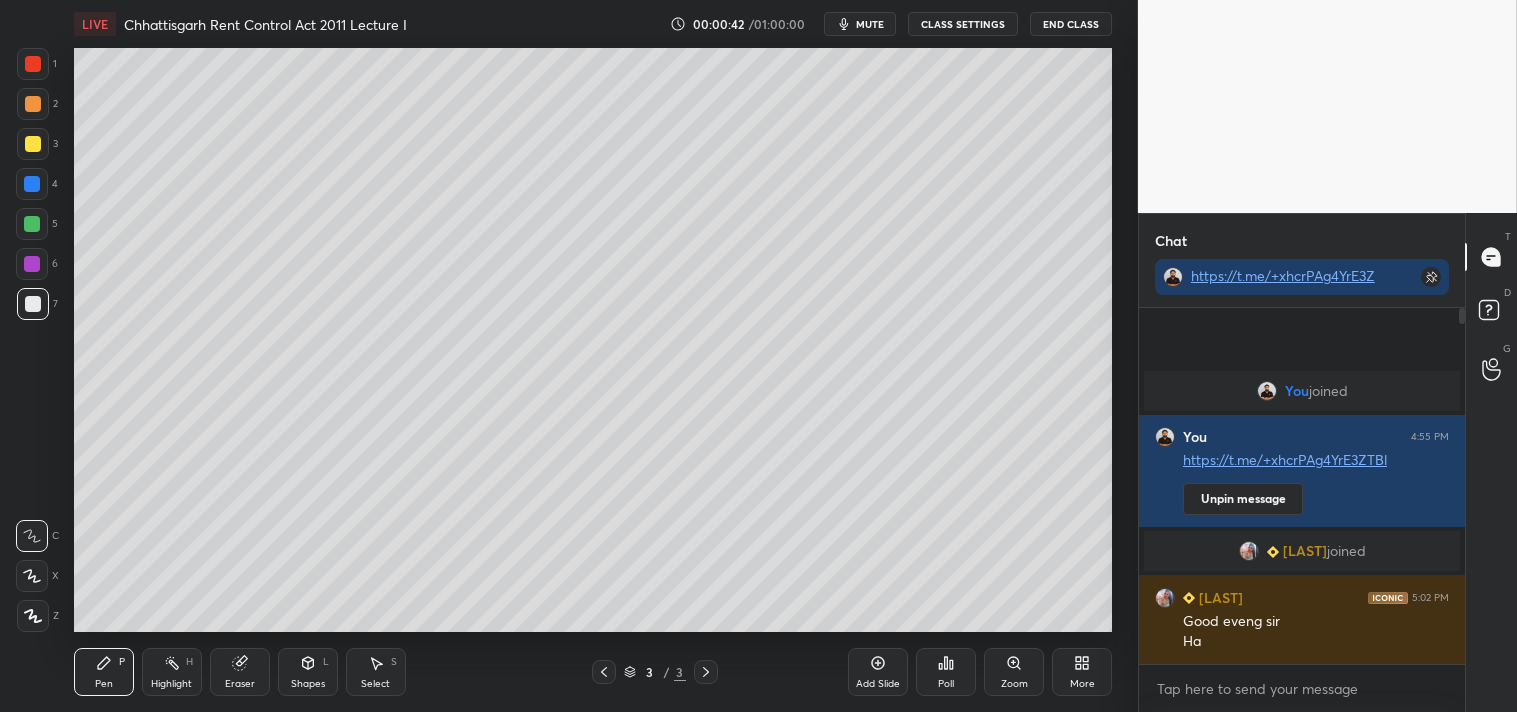 click at bounding box center [33, 144] 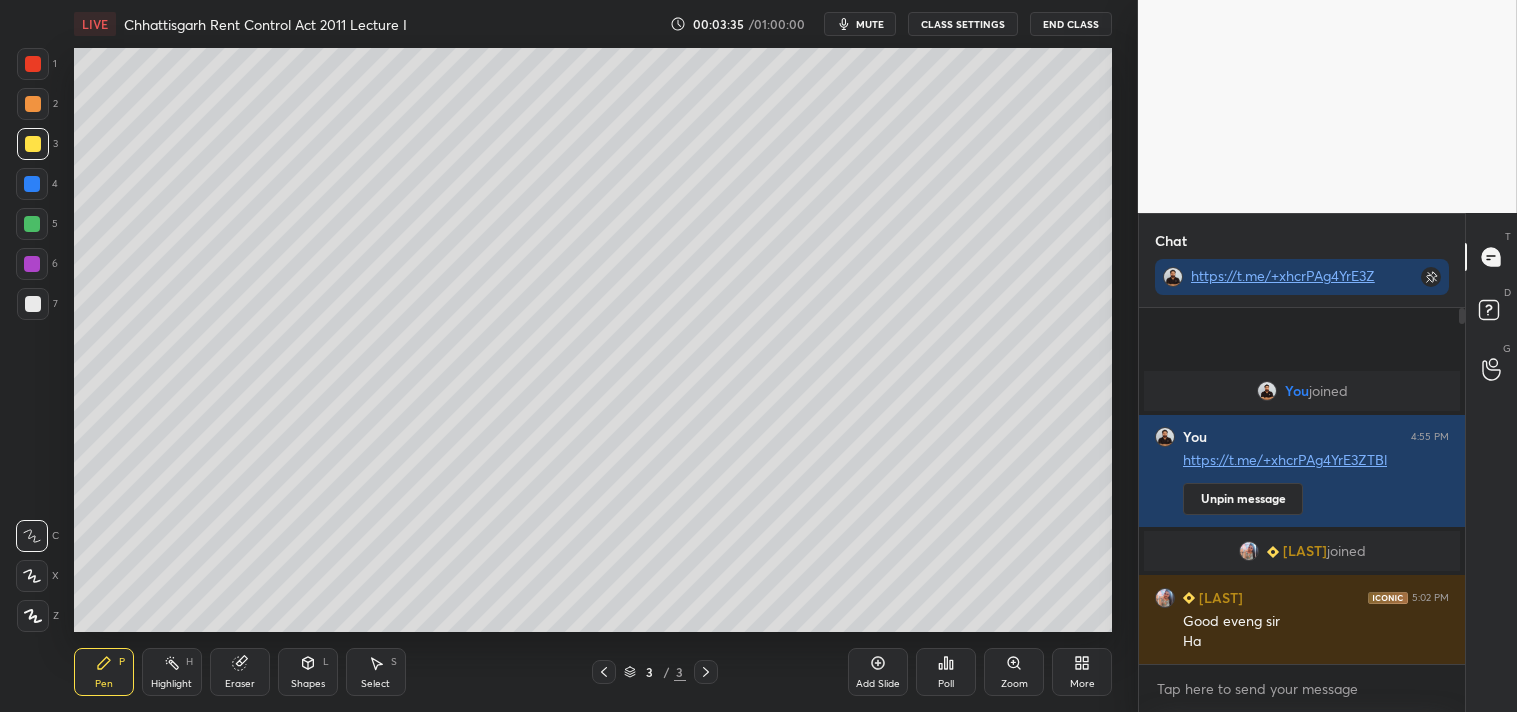 click on "Add Slide" at bounding box center (878, 672) 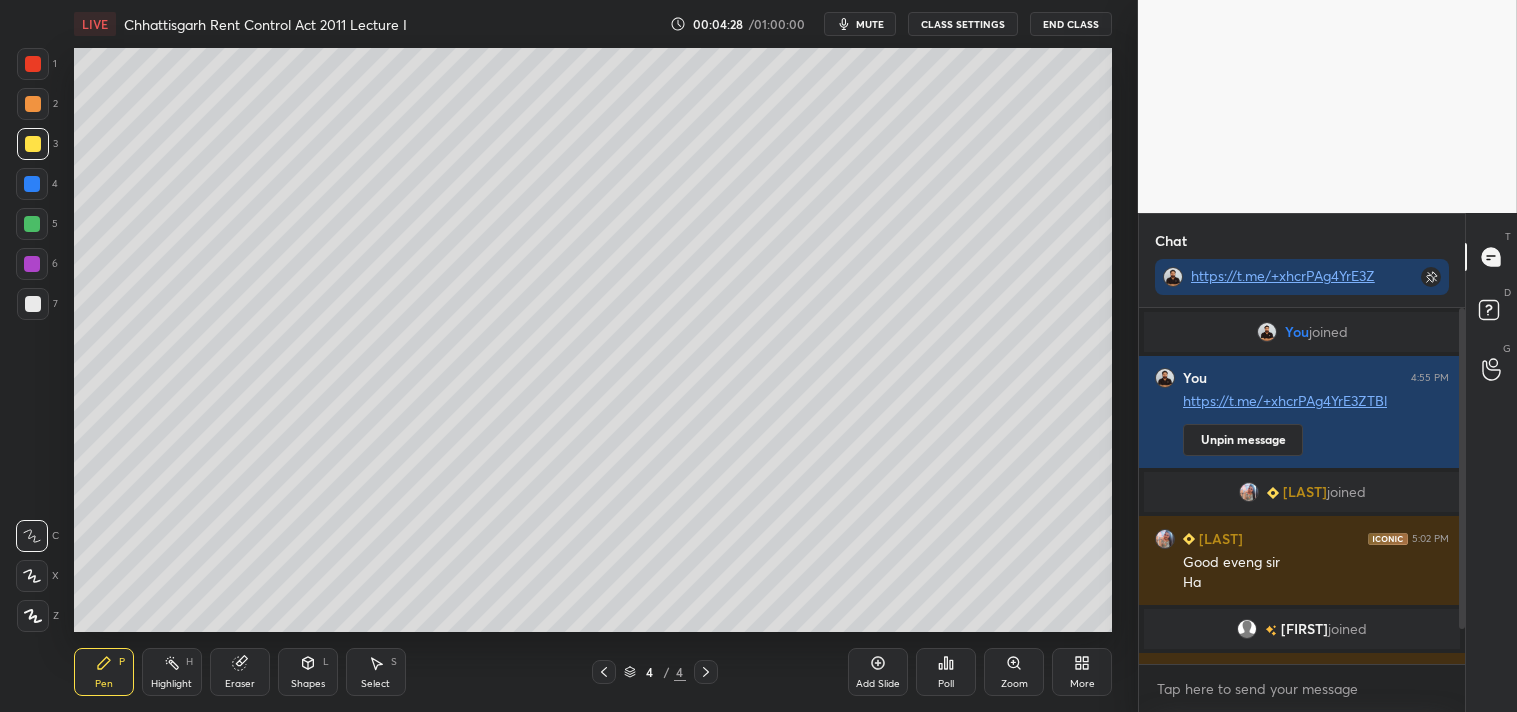 click on "Eraser" at bounding box center [240, 684] 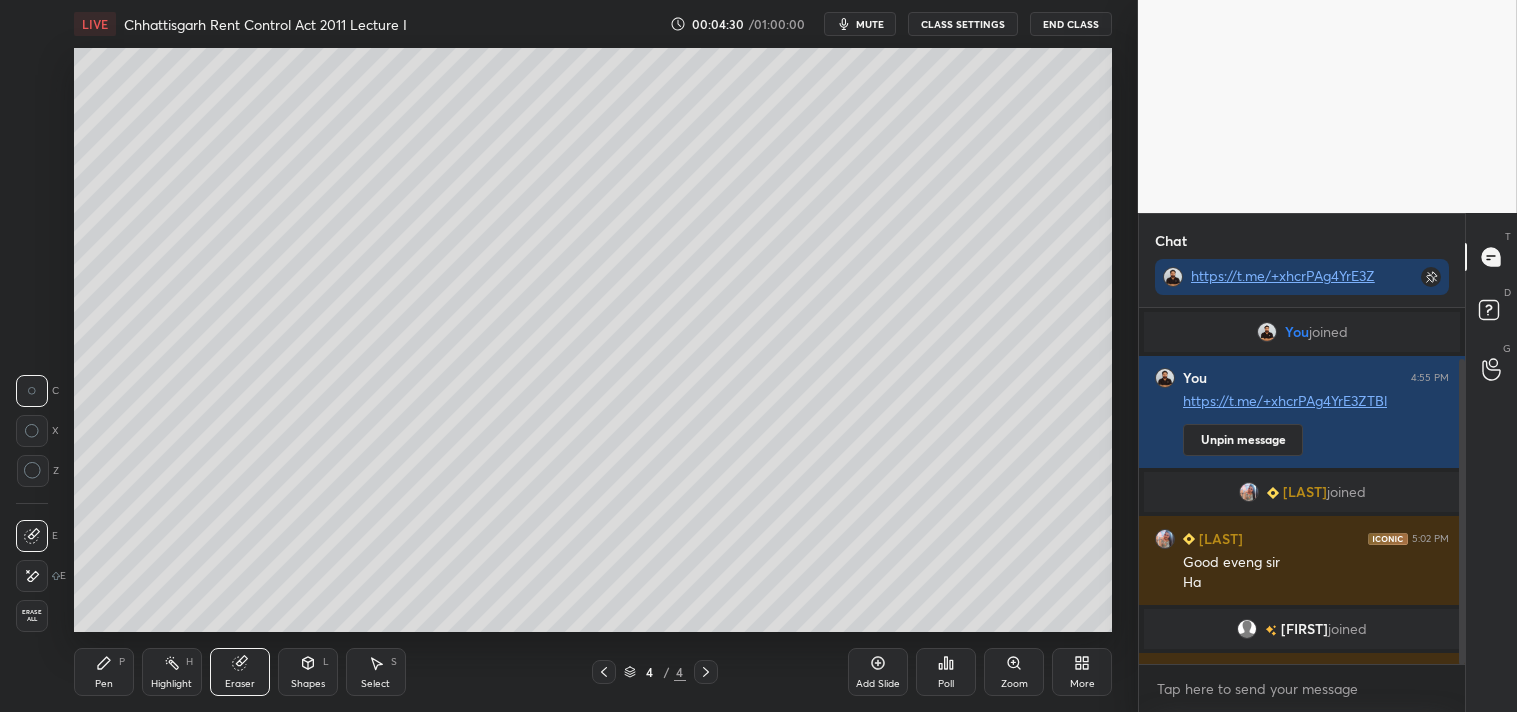 scroll, scrollTop: 58, scrollLeft: 0, axis: vertical 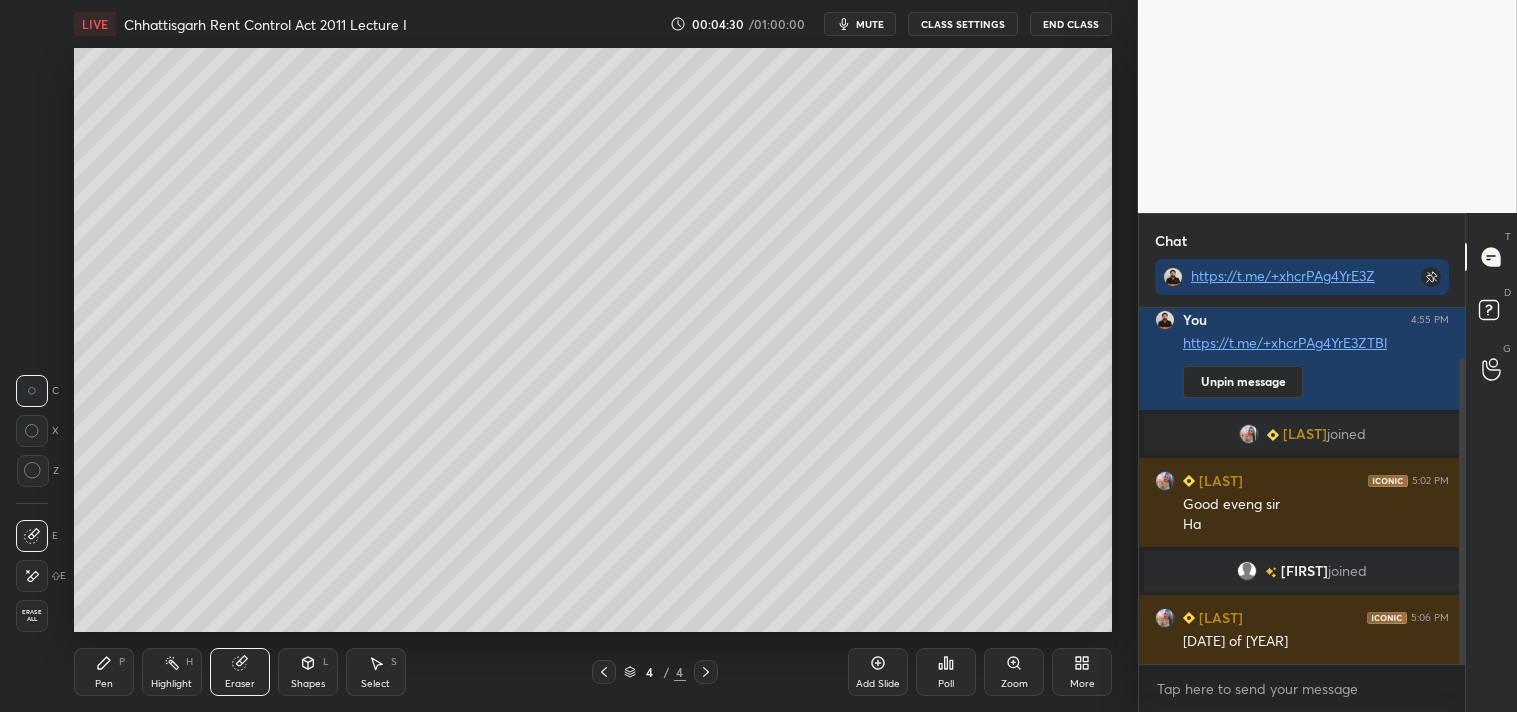 drag, startPoint x: 1461, startPoint y: 608, endPoint x: 1468, endPoint y: 676, distance: 68.359344 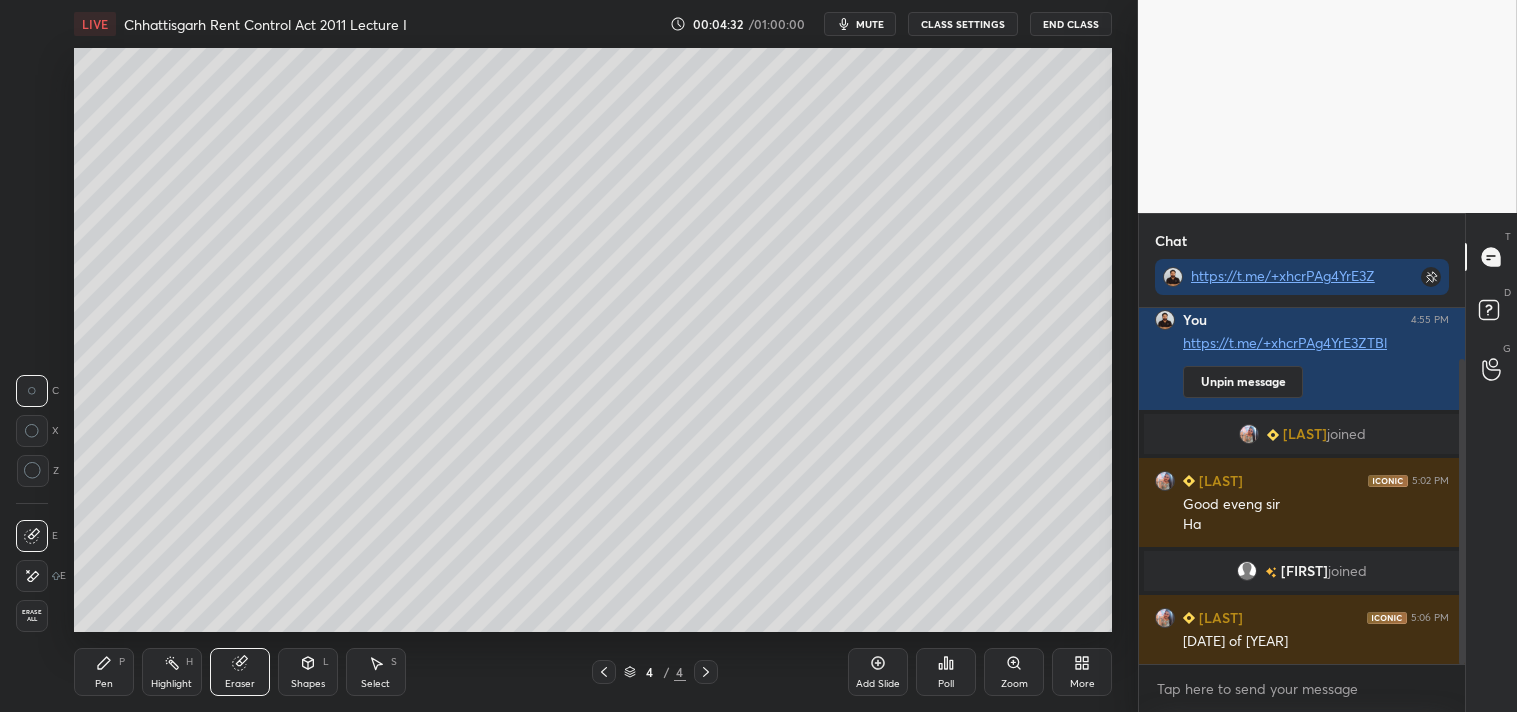 click on "Pen P" at bounding box center [104, 672] 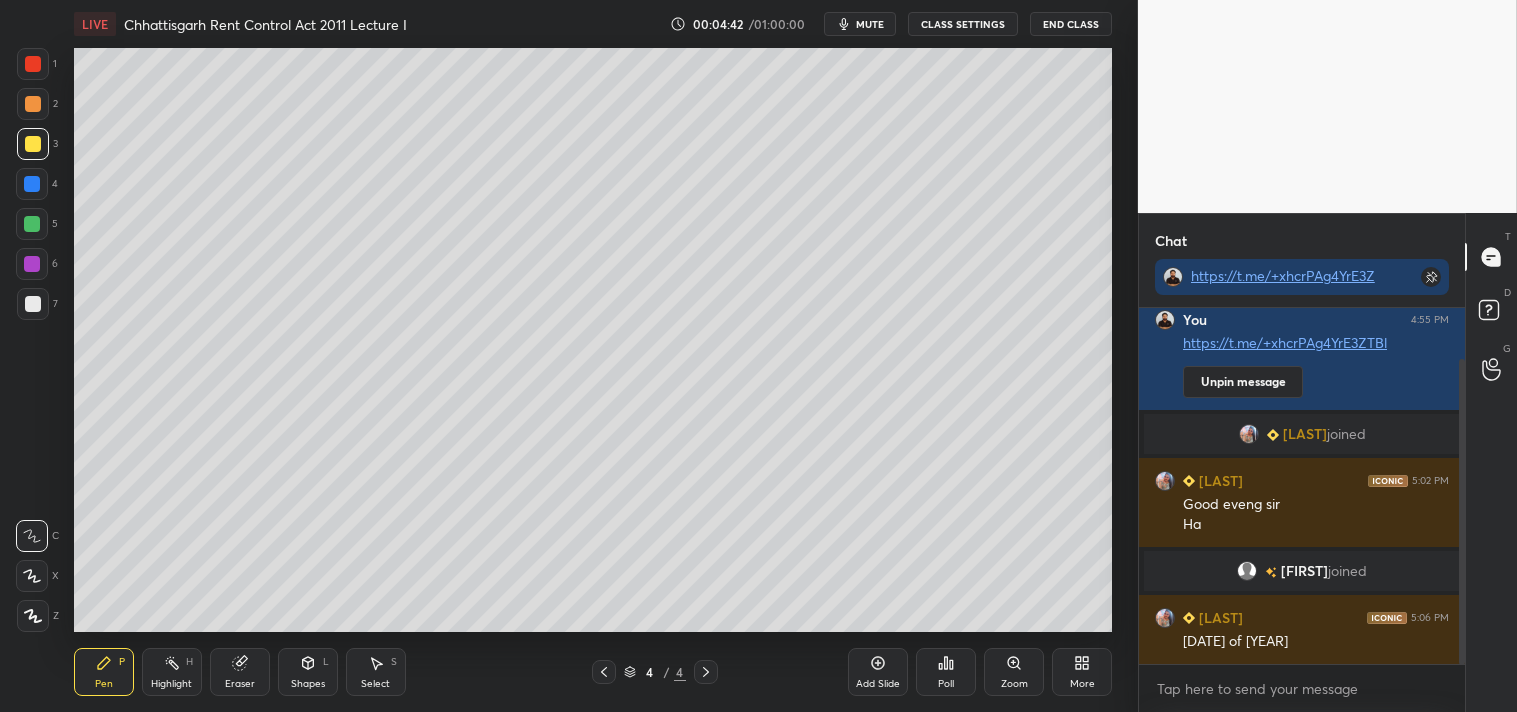 scroll, scrollTop: 126, scrollLeft: 0, axis: vertical 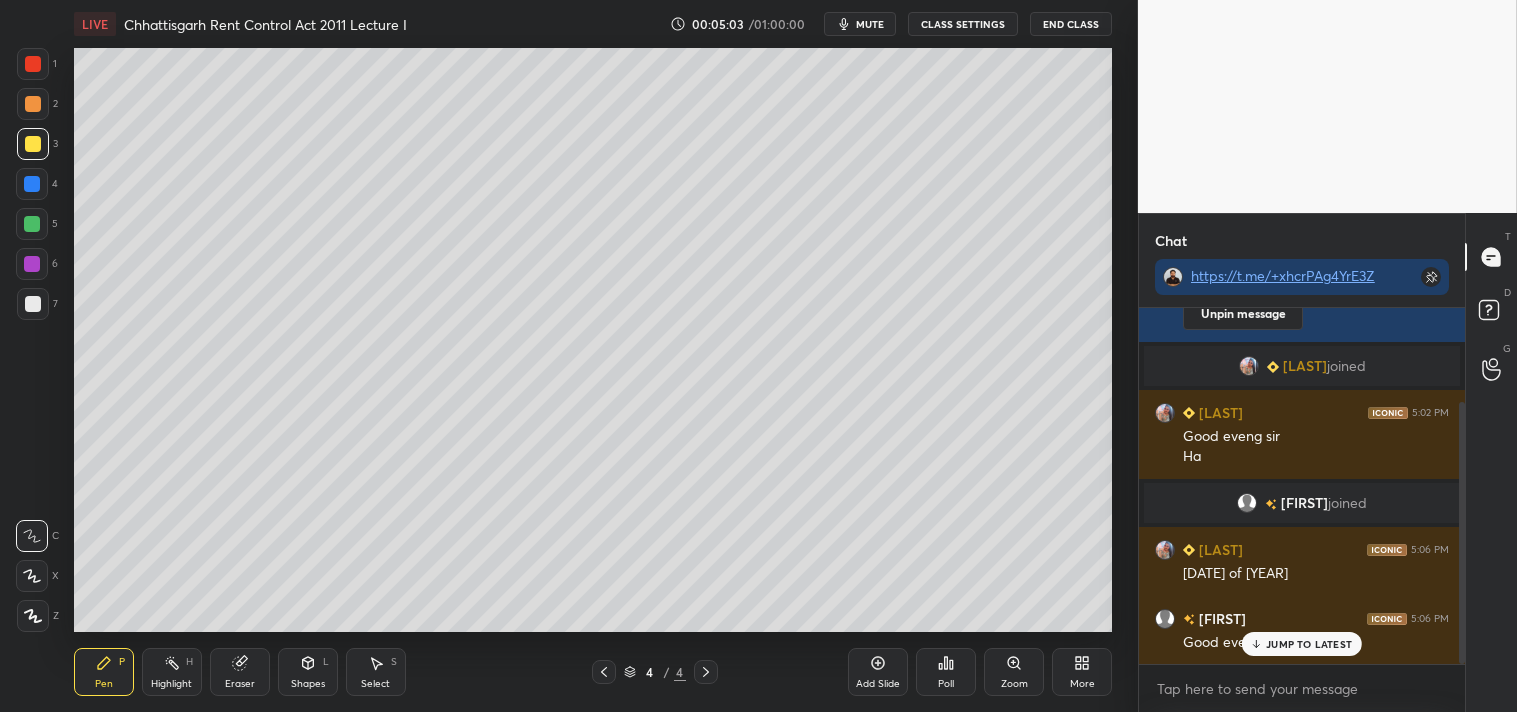click 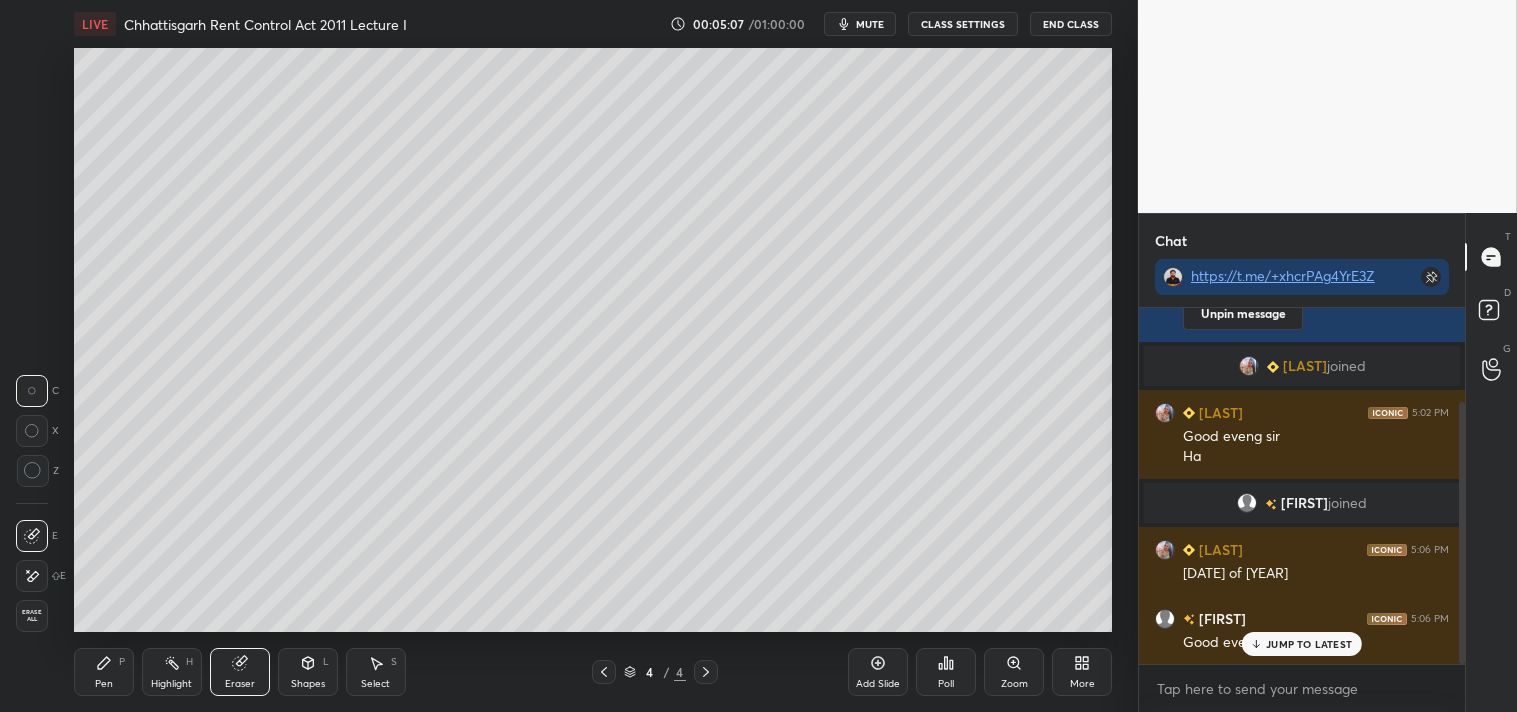 click 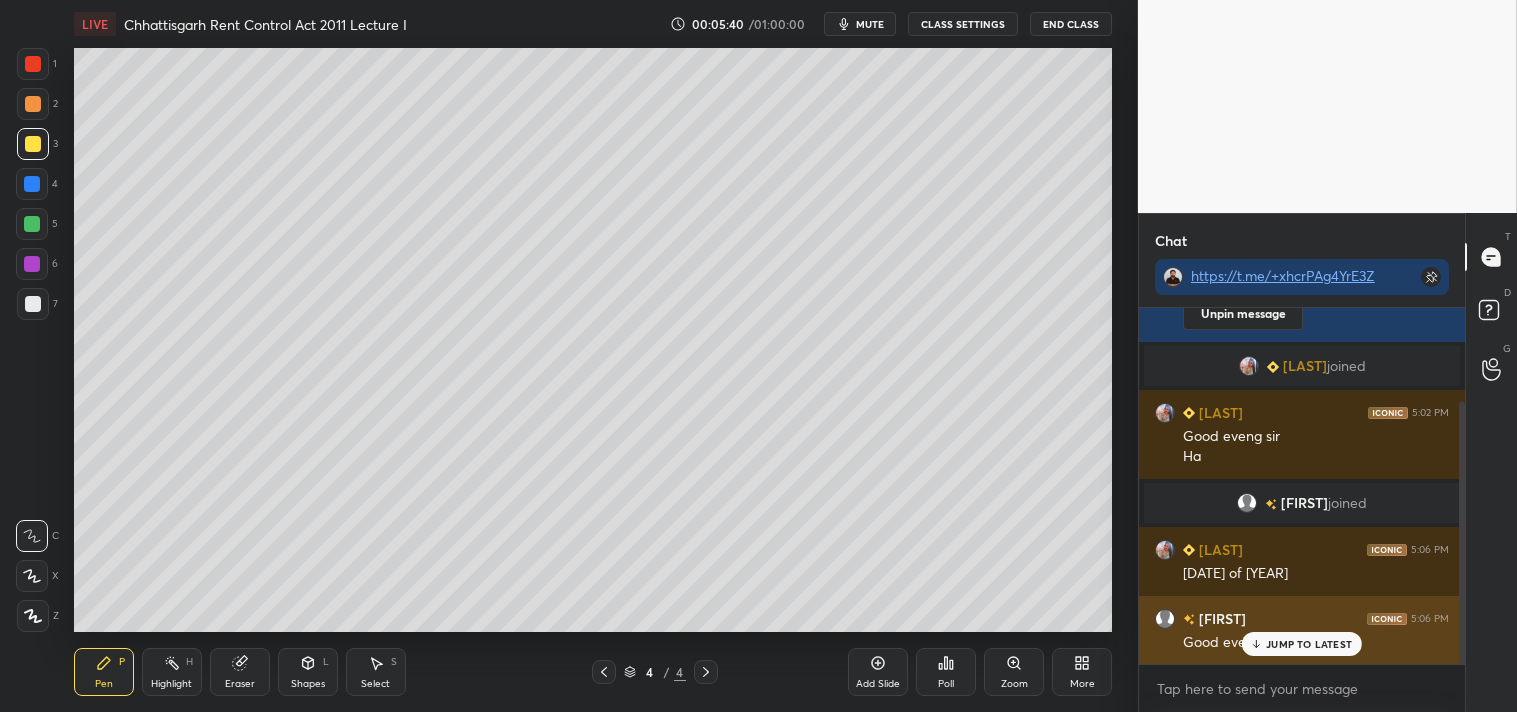 click on "JUMP TO LATEST" at bounding box center (1309, 644) 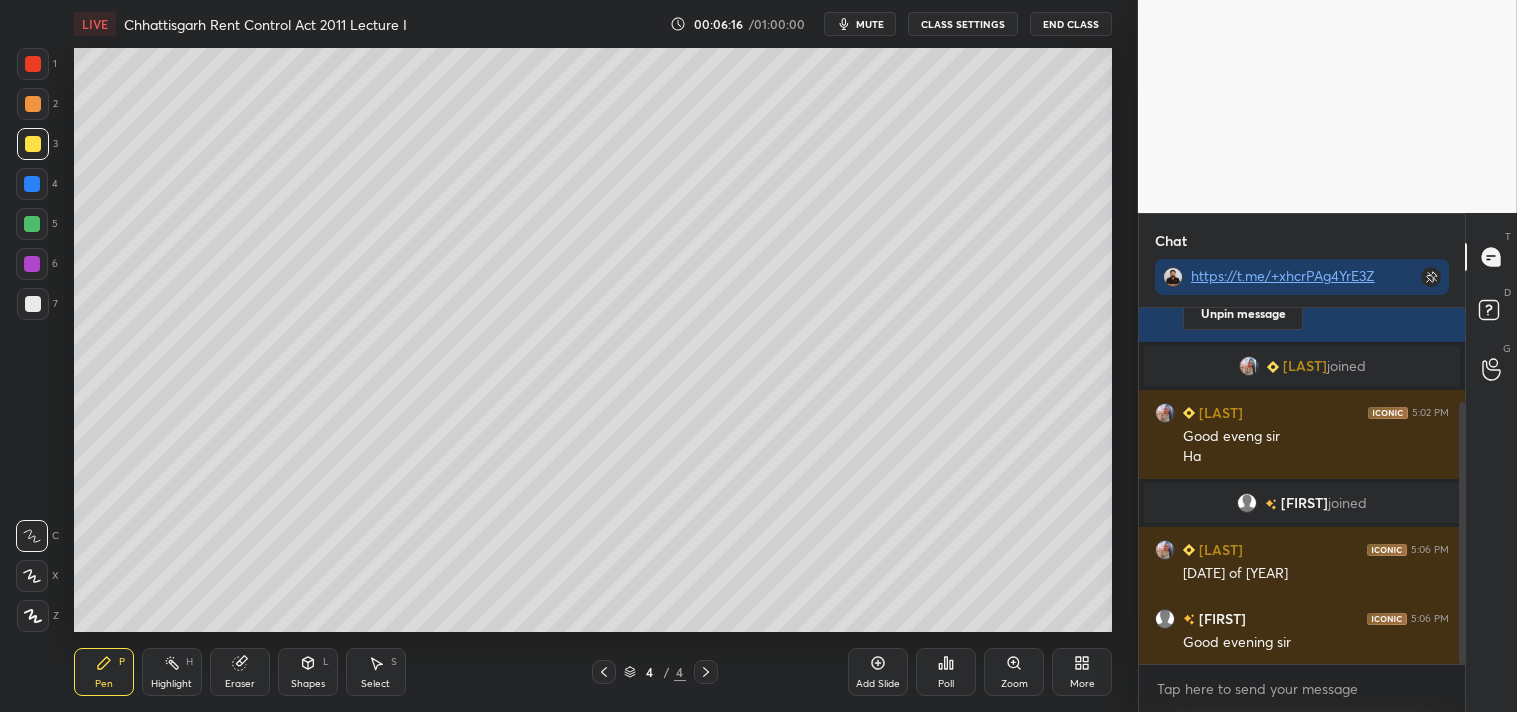 scroll, scrollTop: 195, scrollLeft: 0, axis: vertical 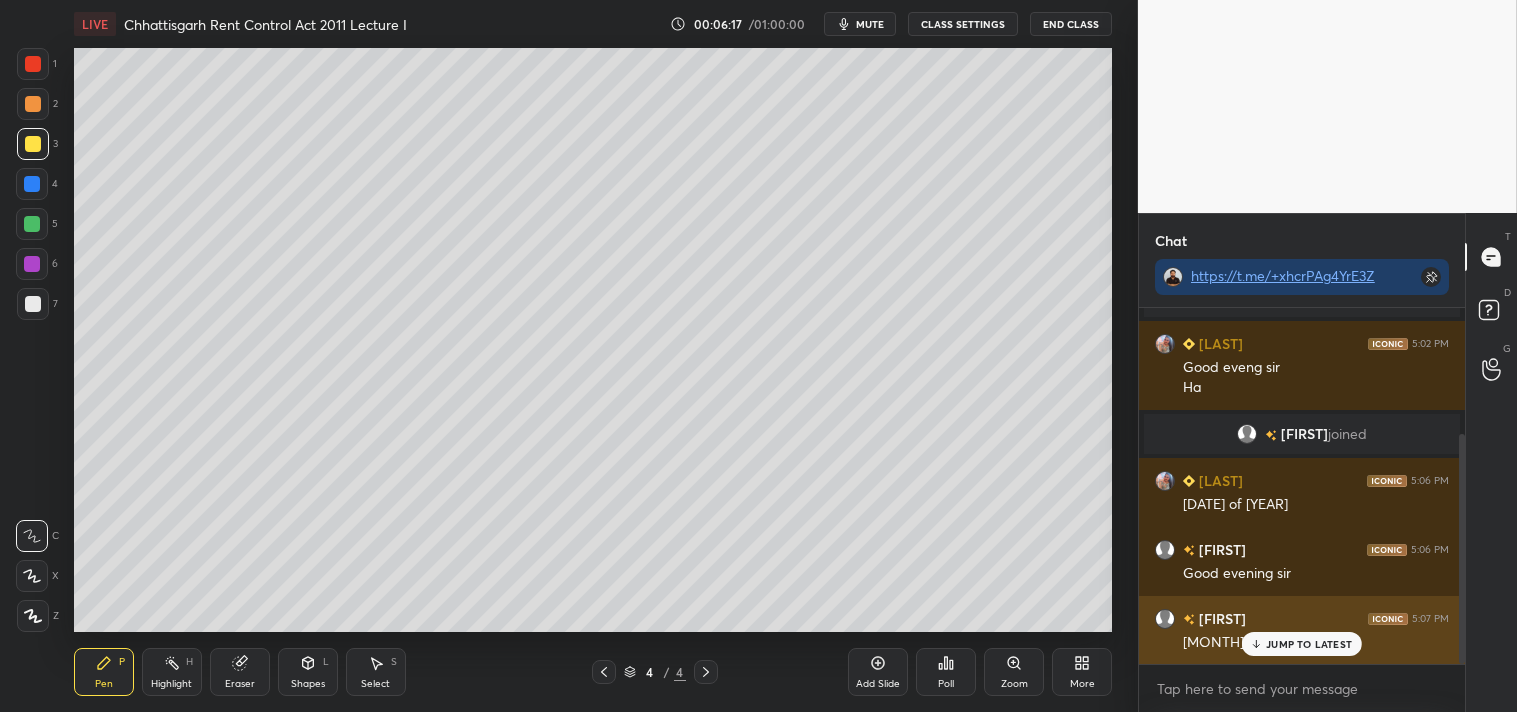 click on "JUMP TO LATEST" at bounding box center (1309, 644) 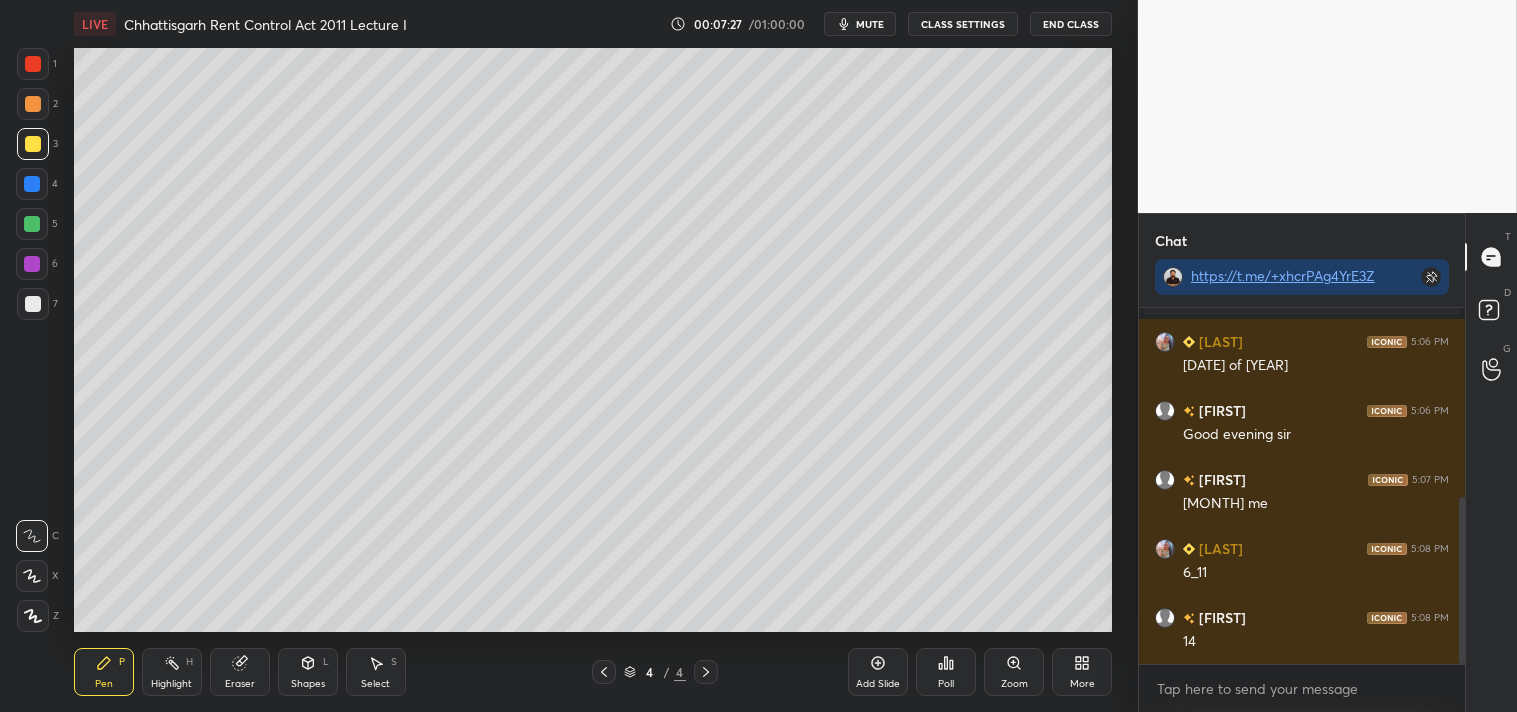 scroll, scrollTop: 403, scrollLeft: 0, axis: vertical 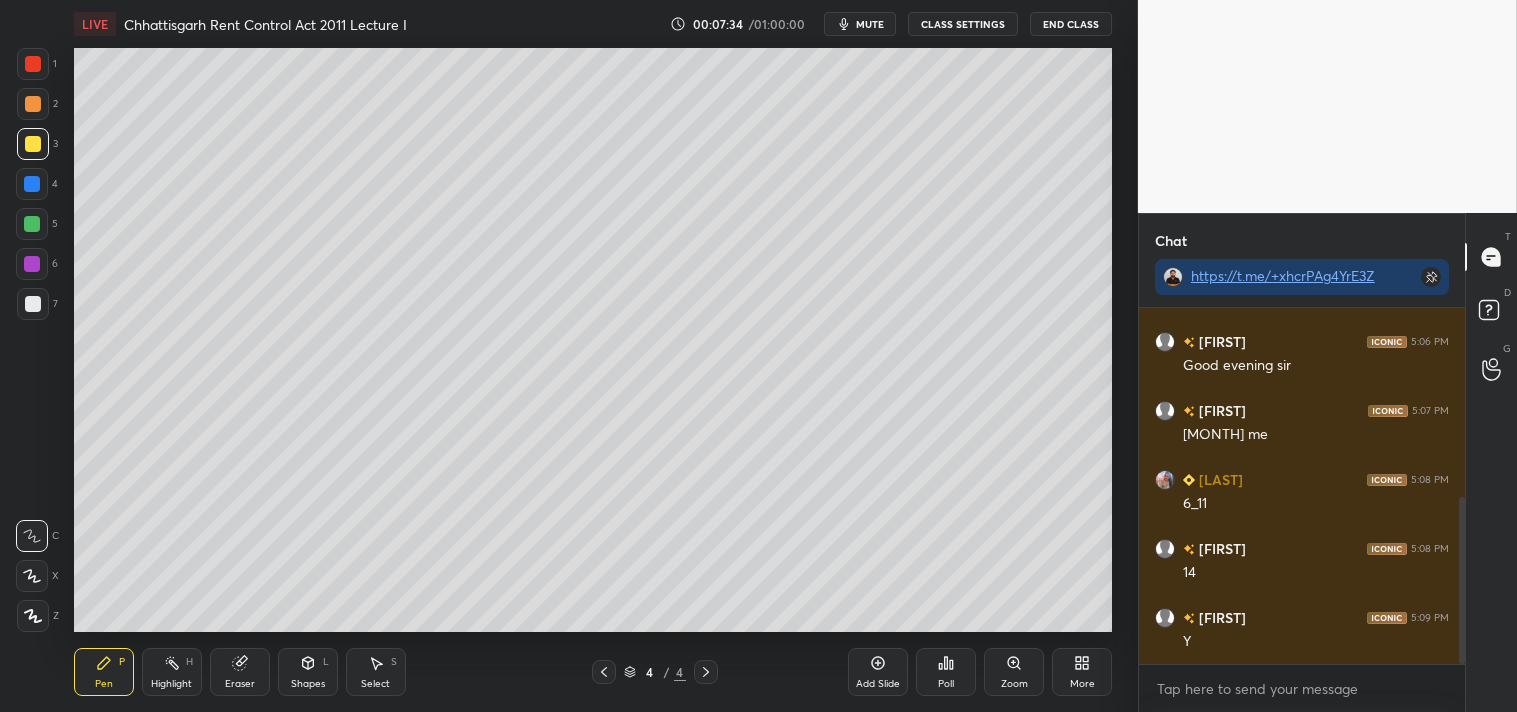 click 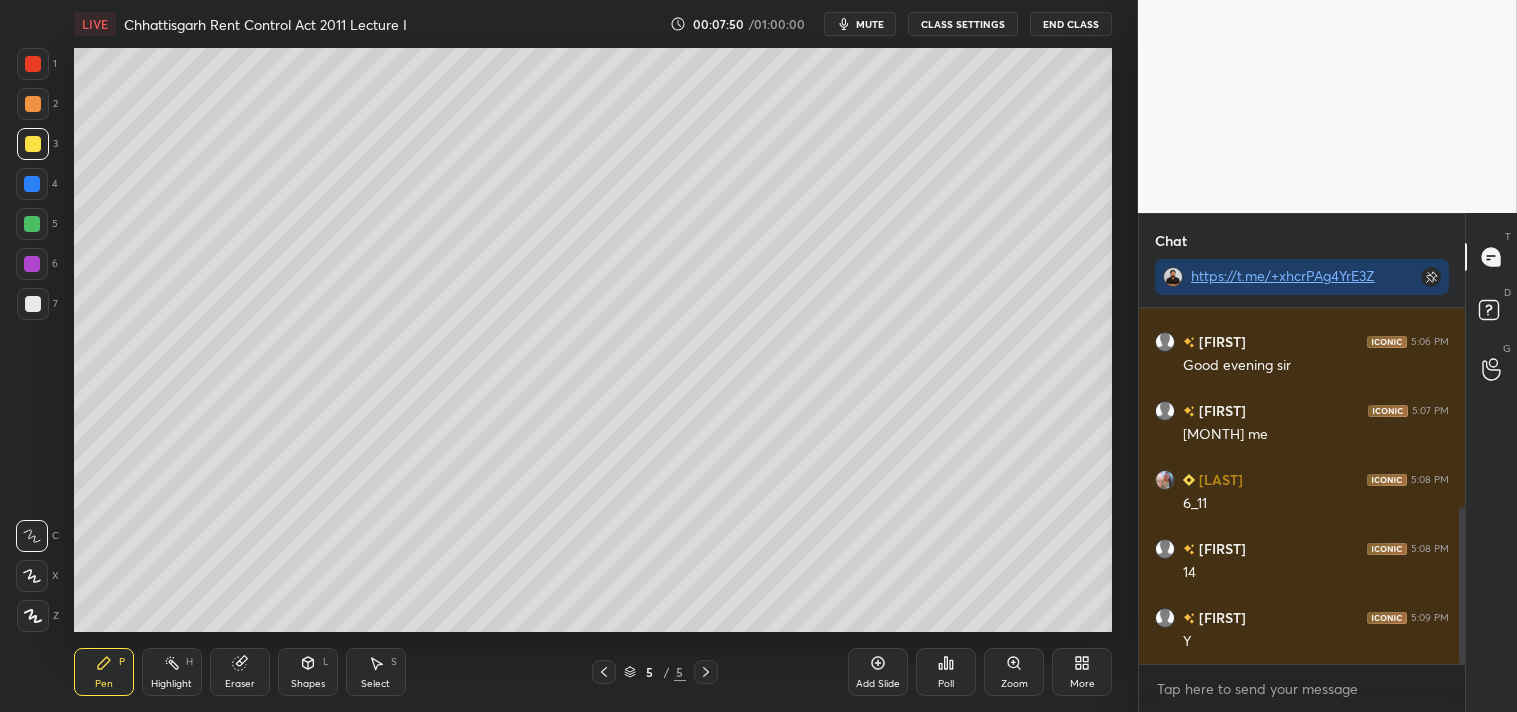 scroll, scrollTop: 451, scrollLeft: 0, axis: vertical 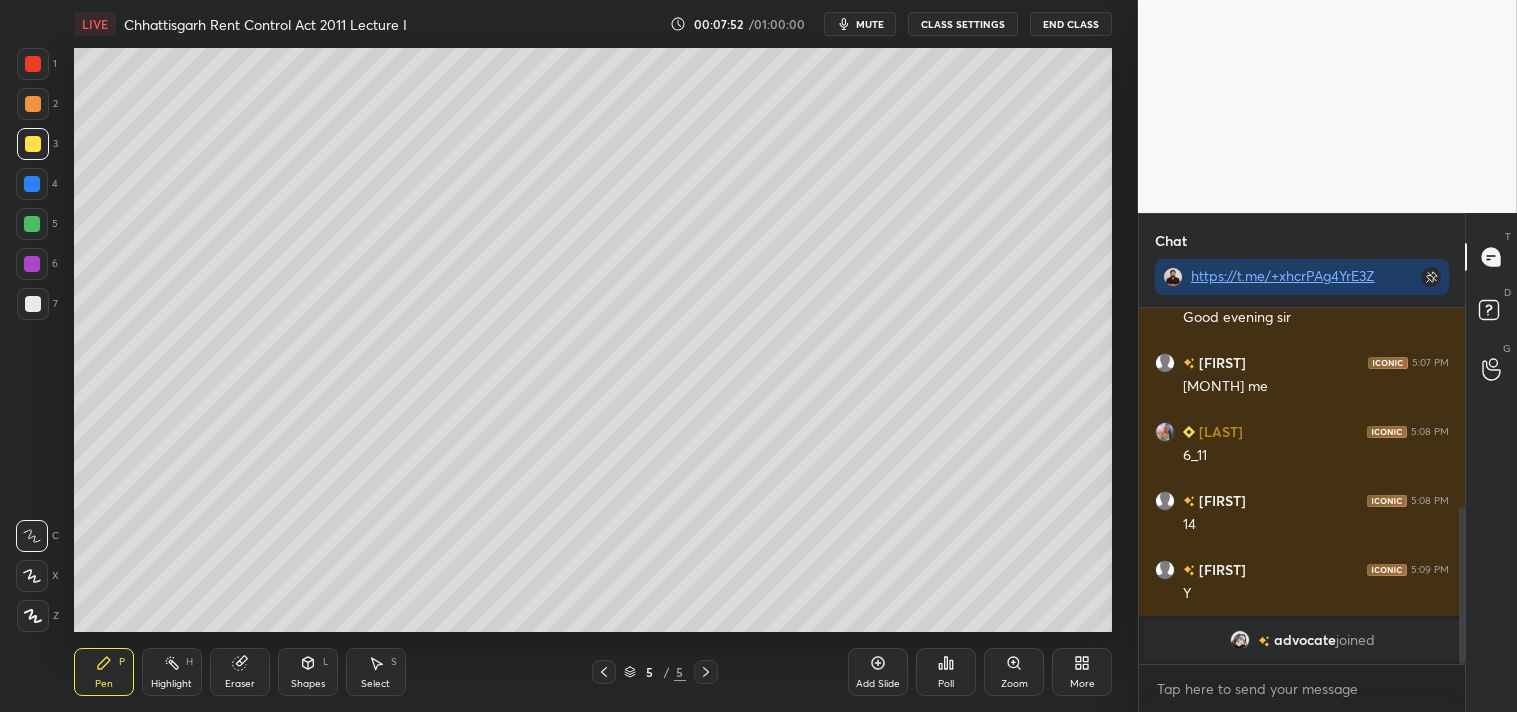 click at bounding box center (33, 304) 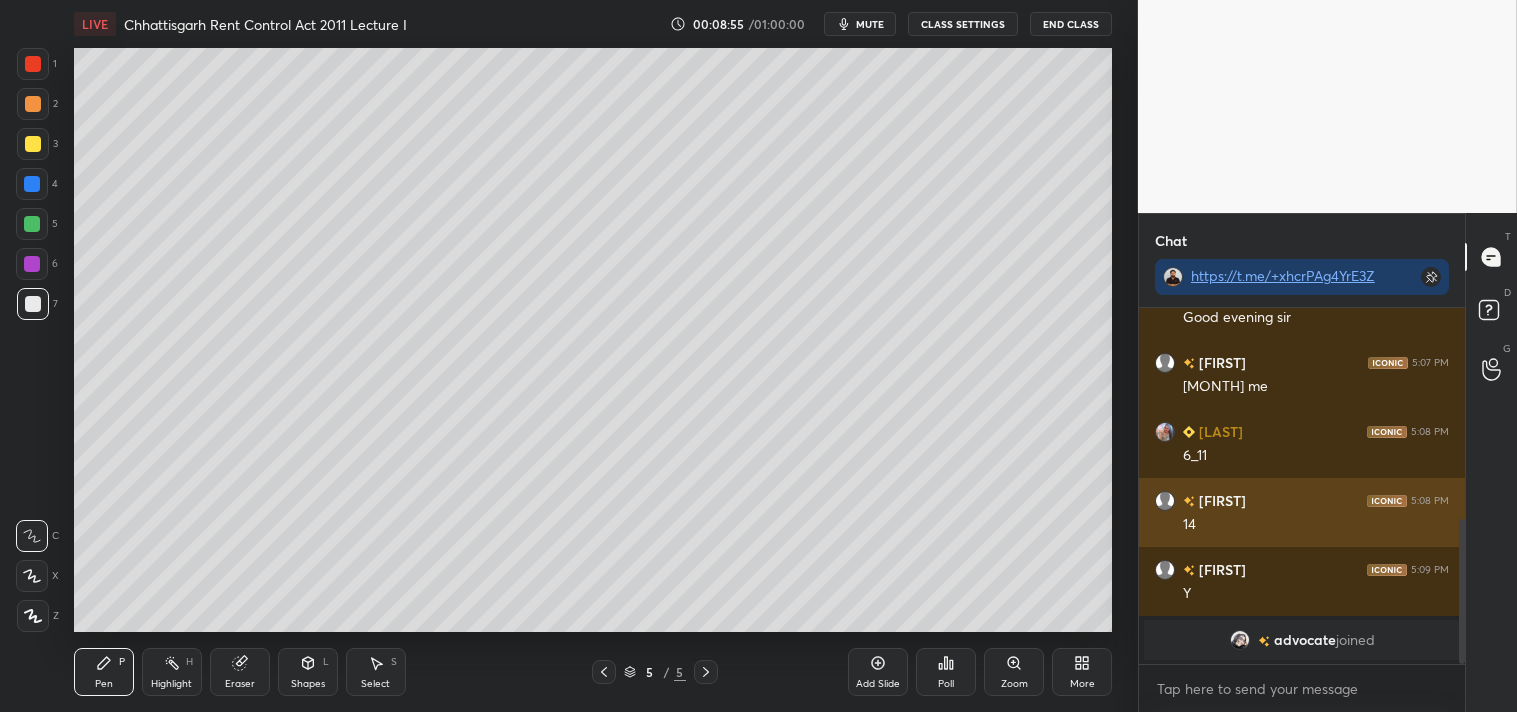 scroll, scrollTop: 520, scrollLeft: 0, axis: vertical 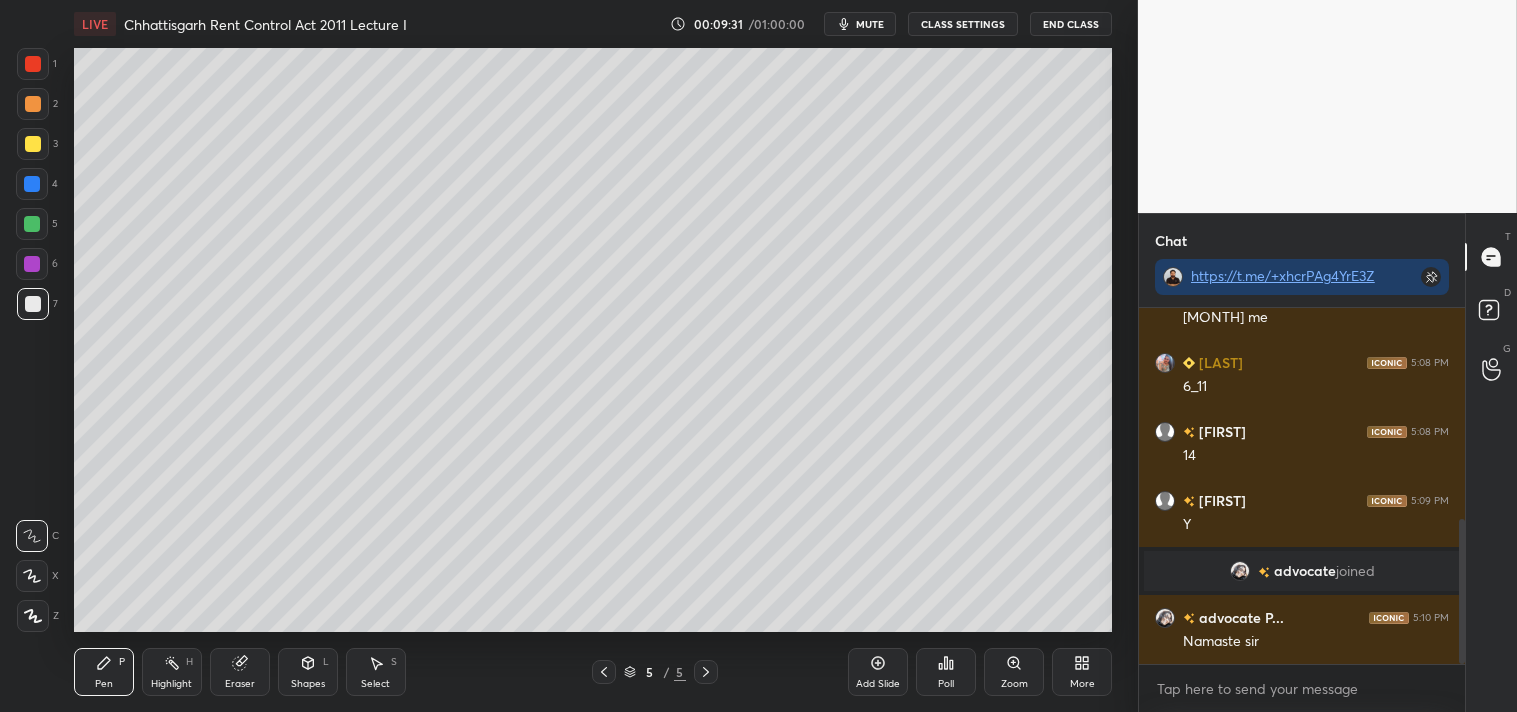 click 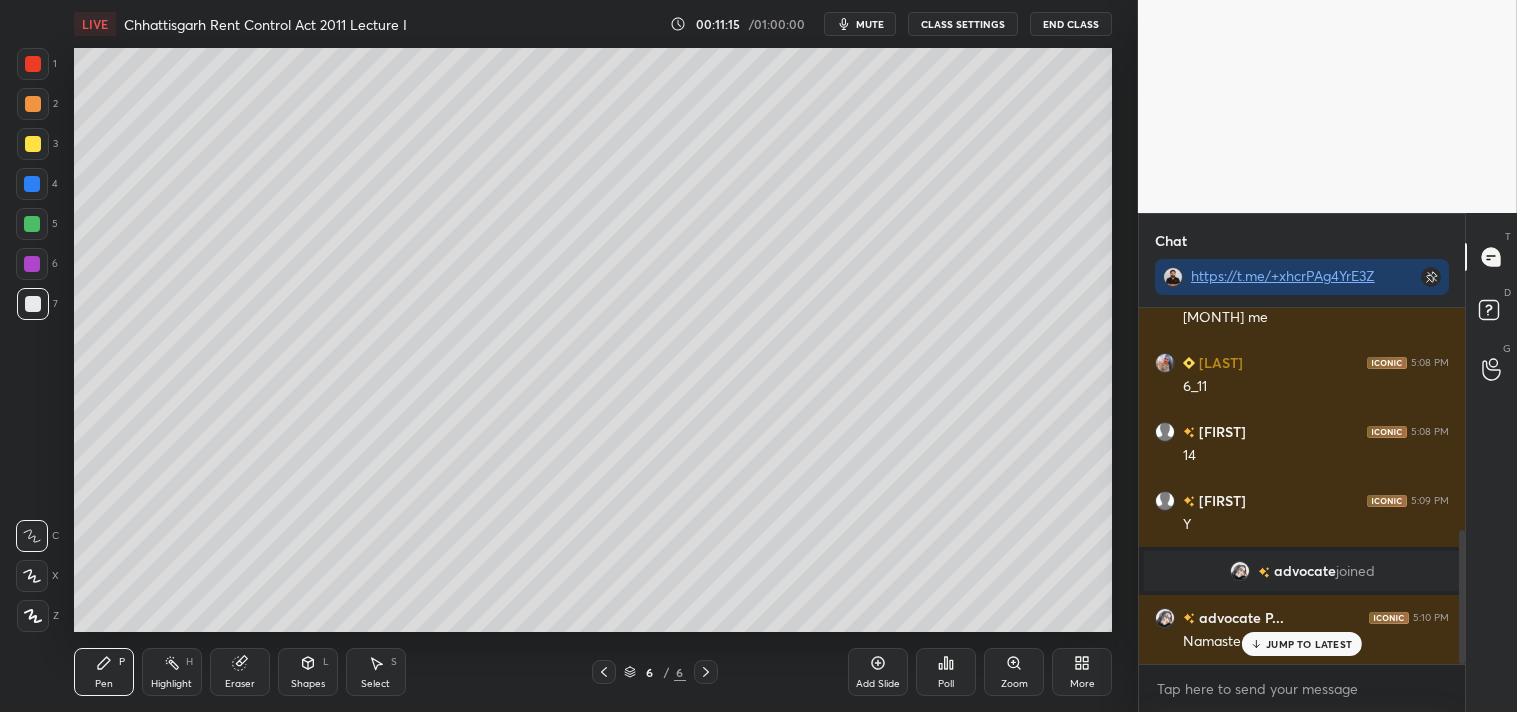 scroll, scrollTop: 588, scrollLeft: 0, axis: vertical 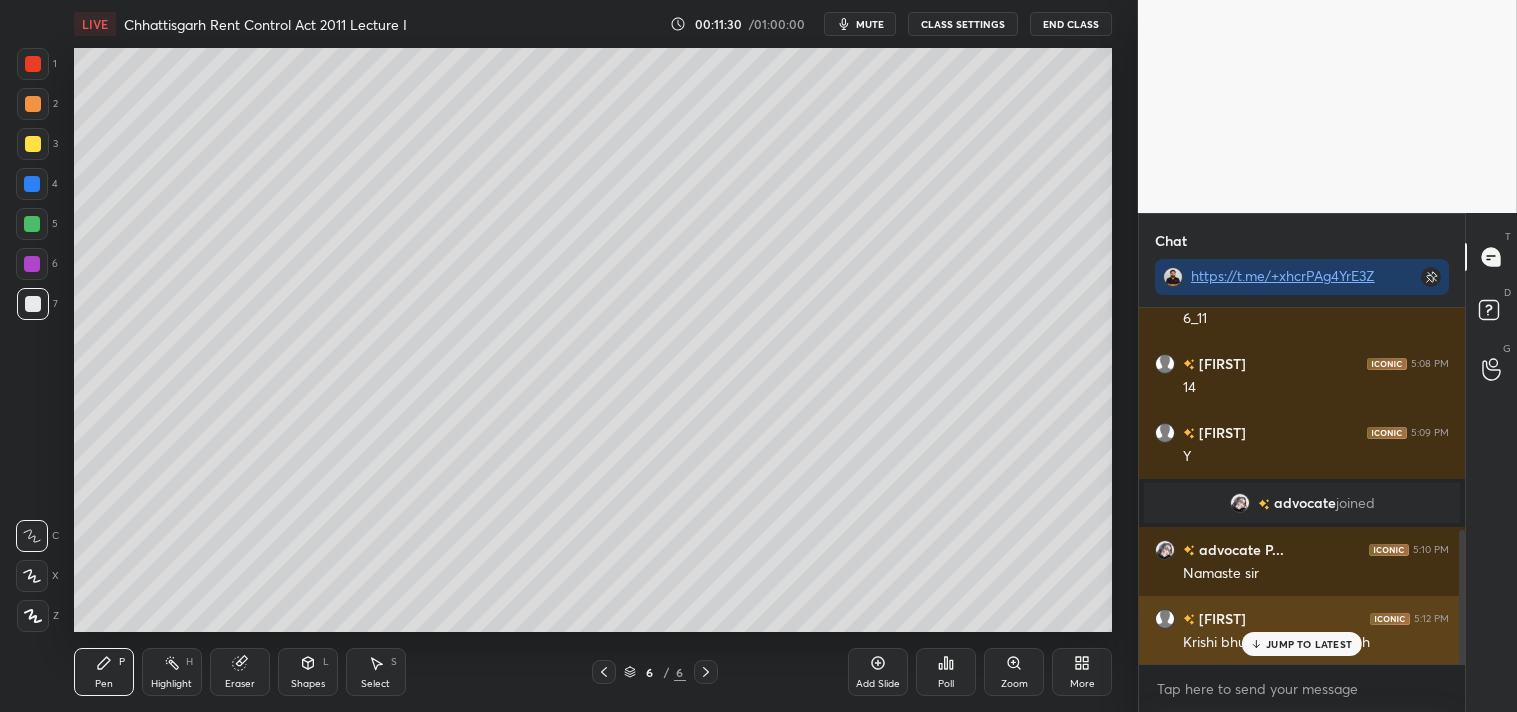 click on "JUMP TO LATEST" at bounding box center [1309, 644] 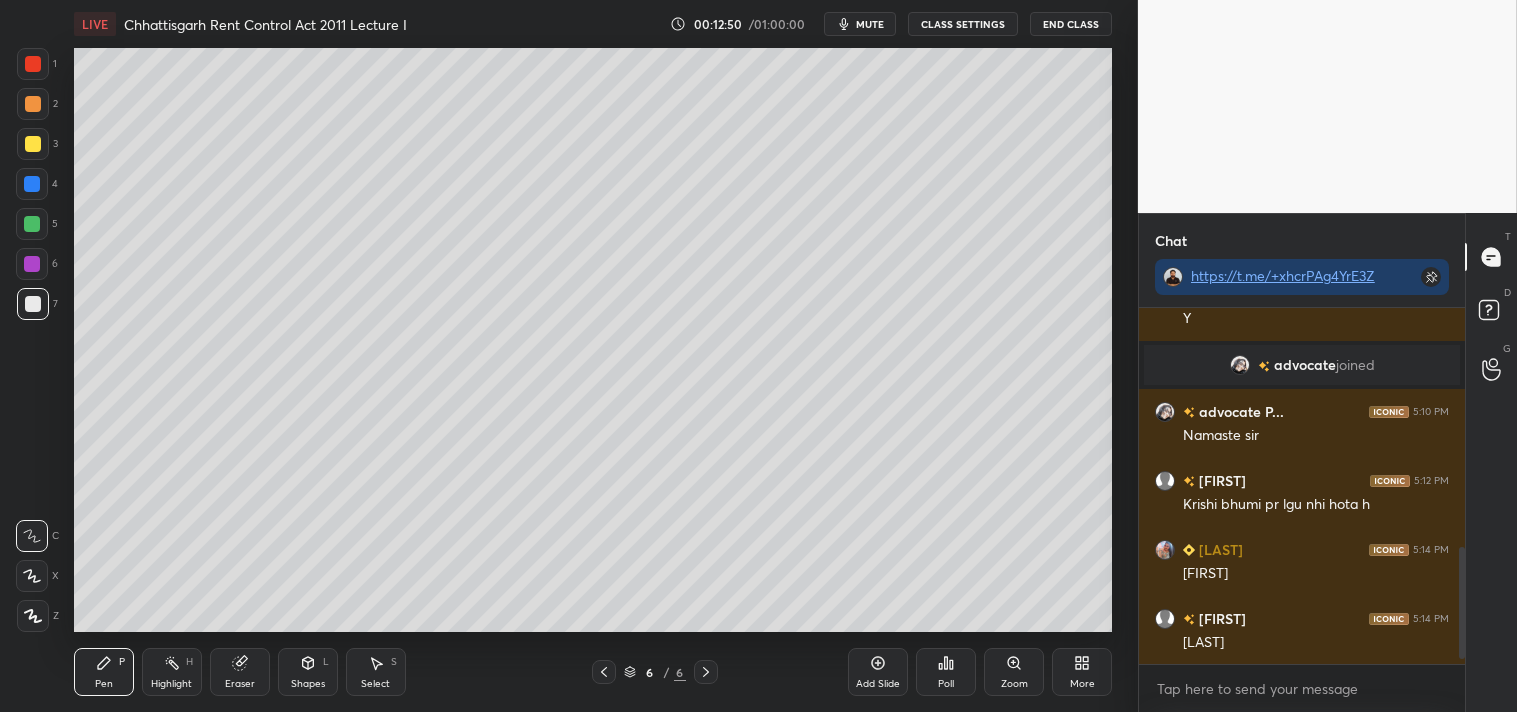 scroll, scrollTop: 795, scrollLeft: 0, axis: vertical 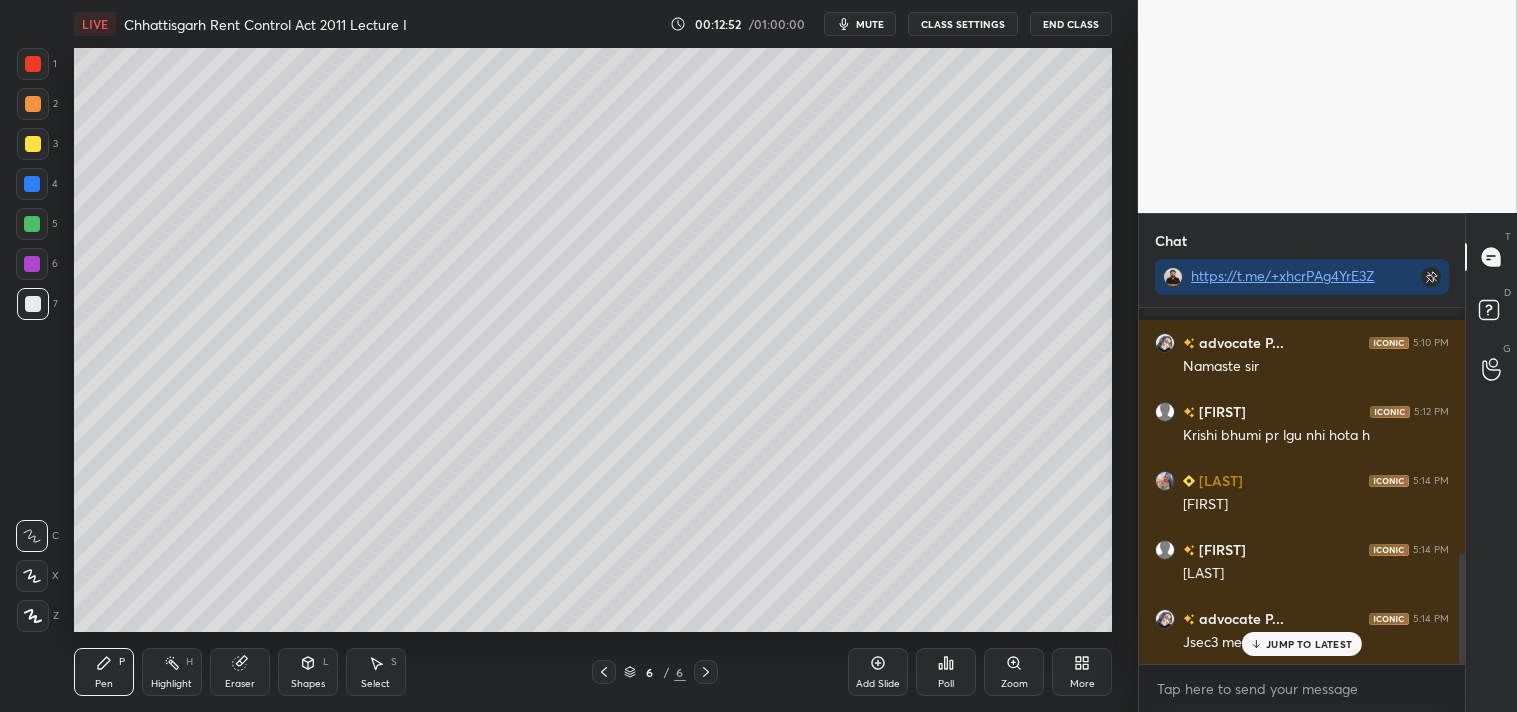click on "JUMP TO LATEST" at bounding box center [1302, 644] 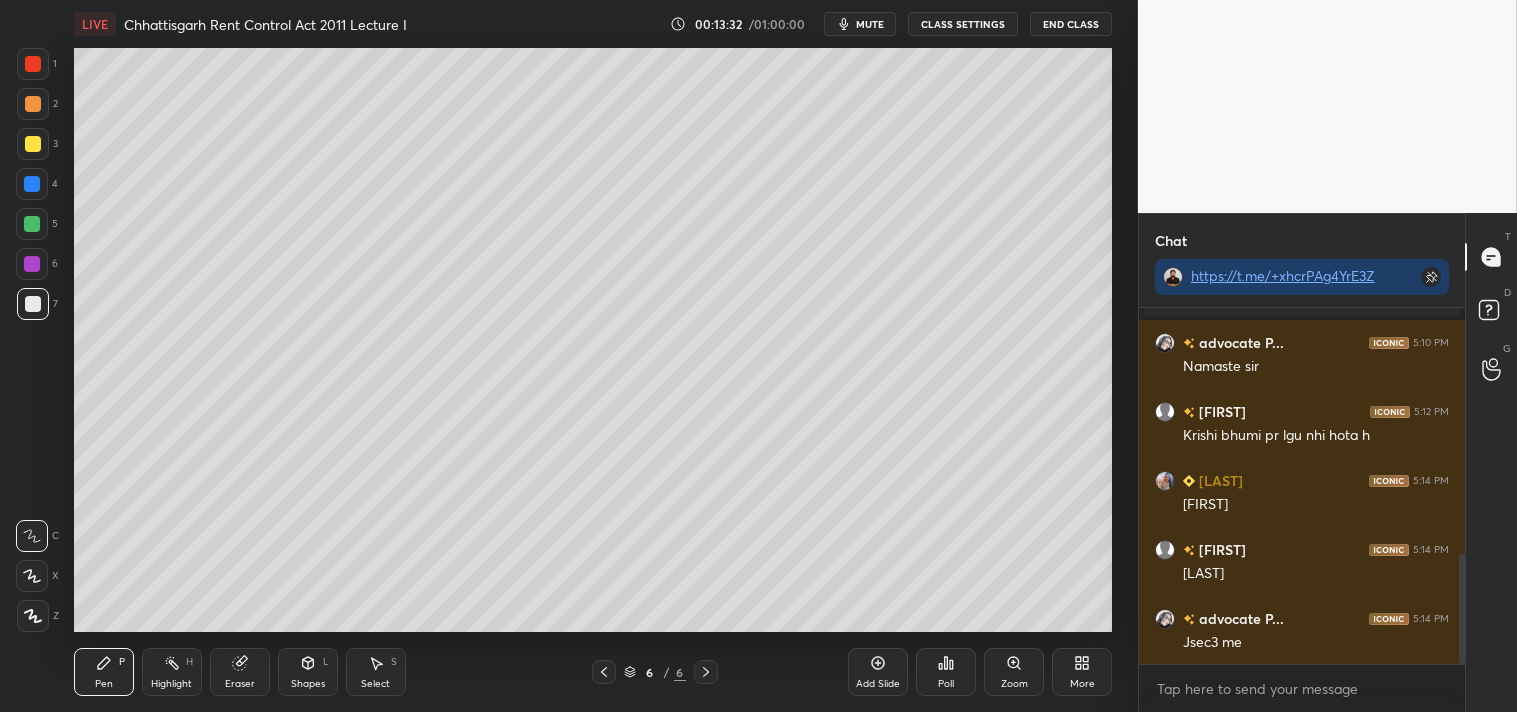 click on "6 / 6" at bounding box center [654, 672] 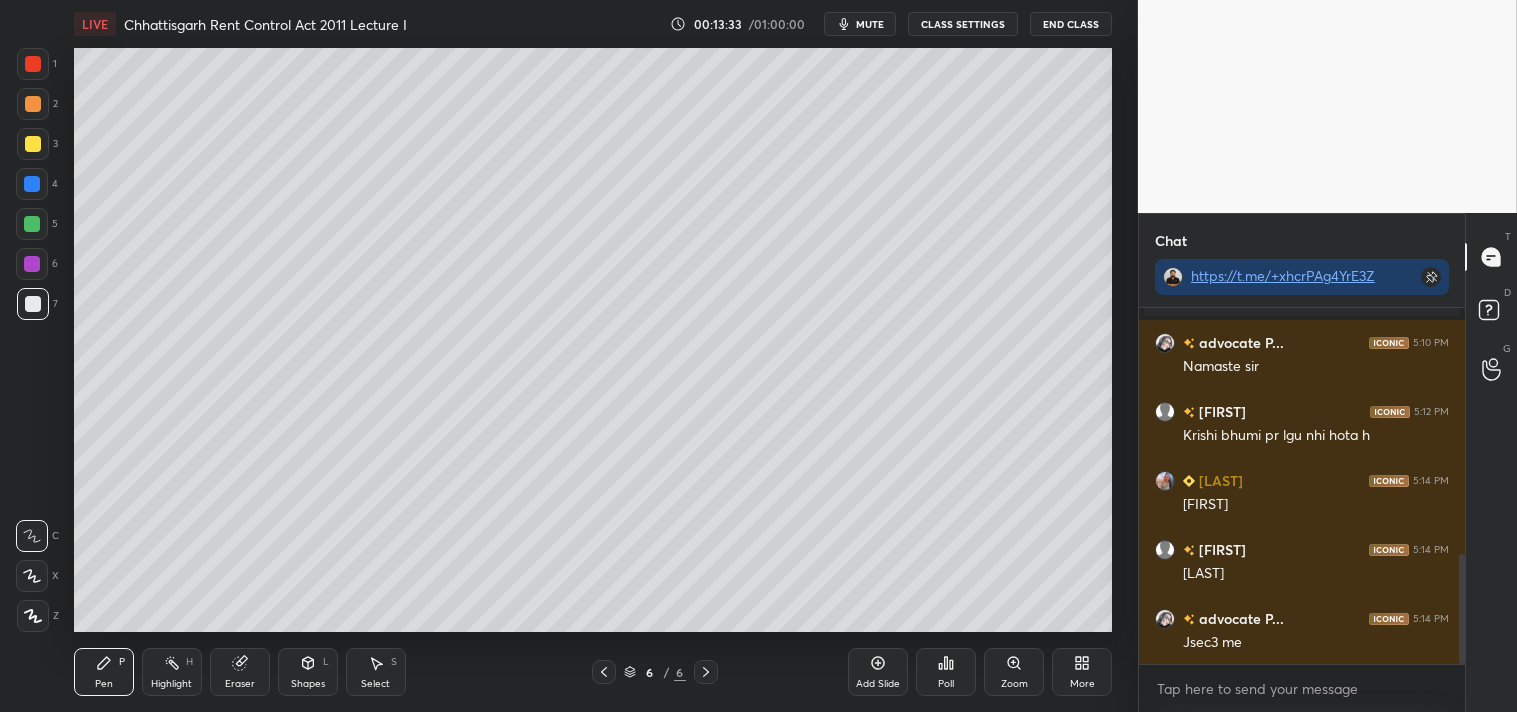 click on "Add Slide" at bounding box center (878, 672) 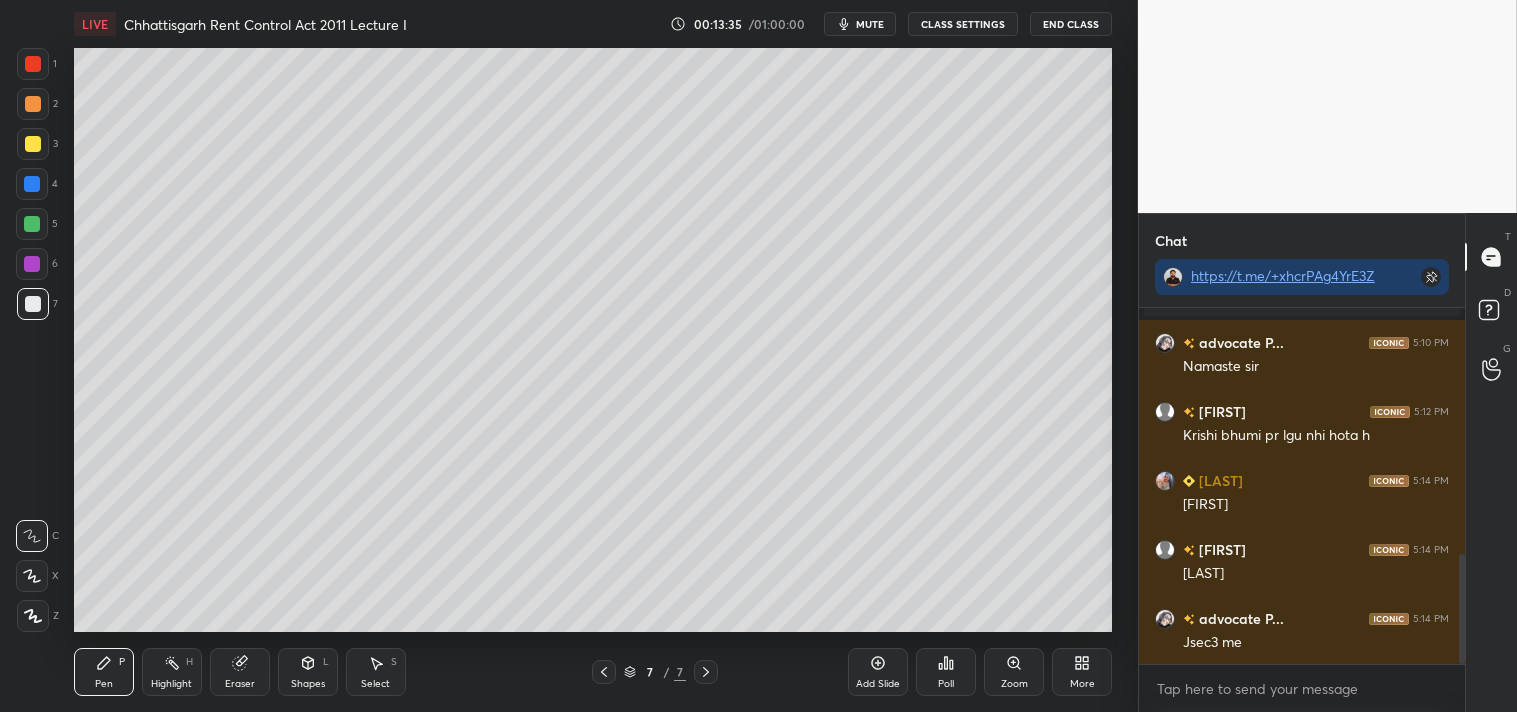 click at bounding box center (33, 144) 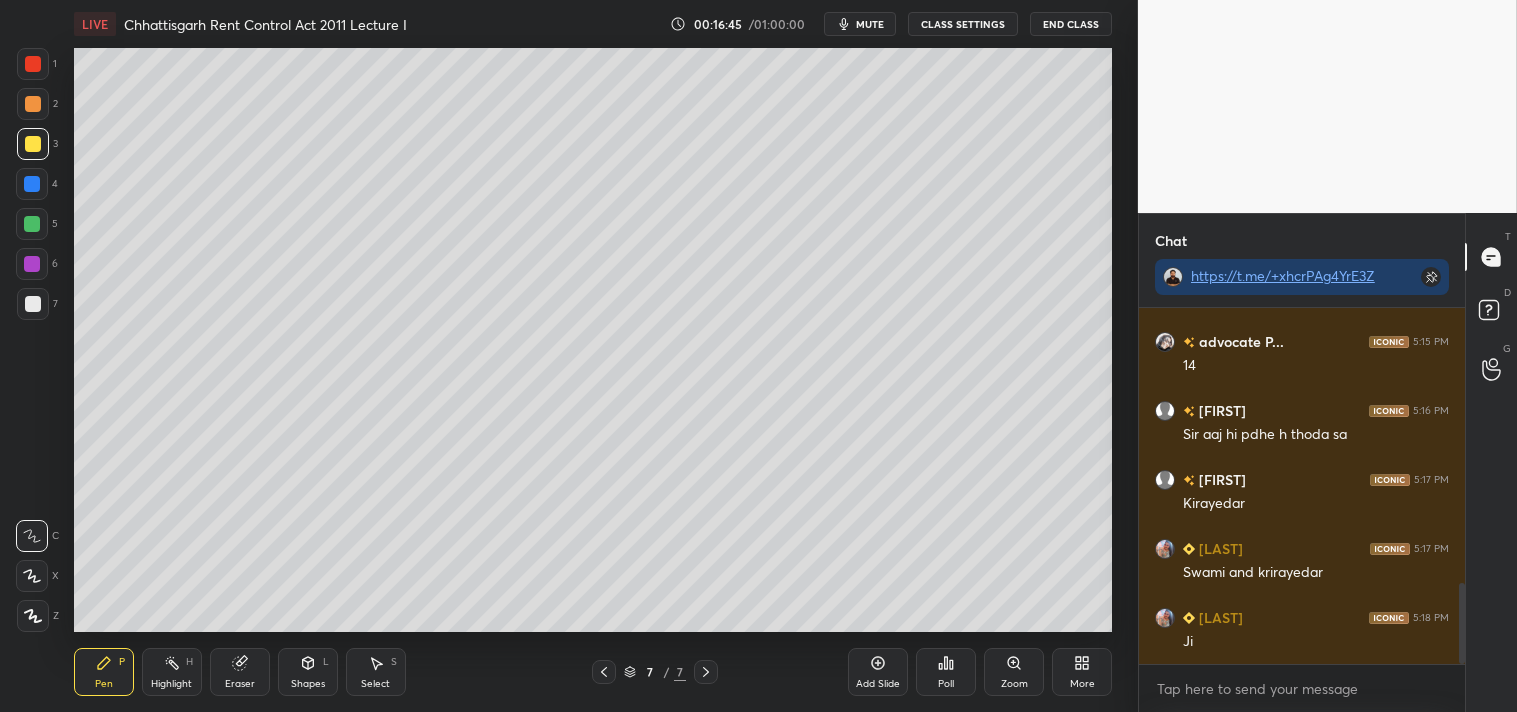 scroll, scrollTop: 1278, scrollLeft: 0, axis: vertical 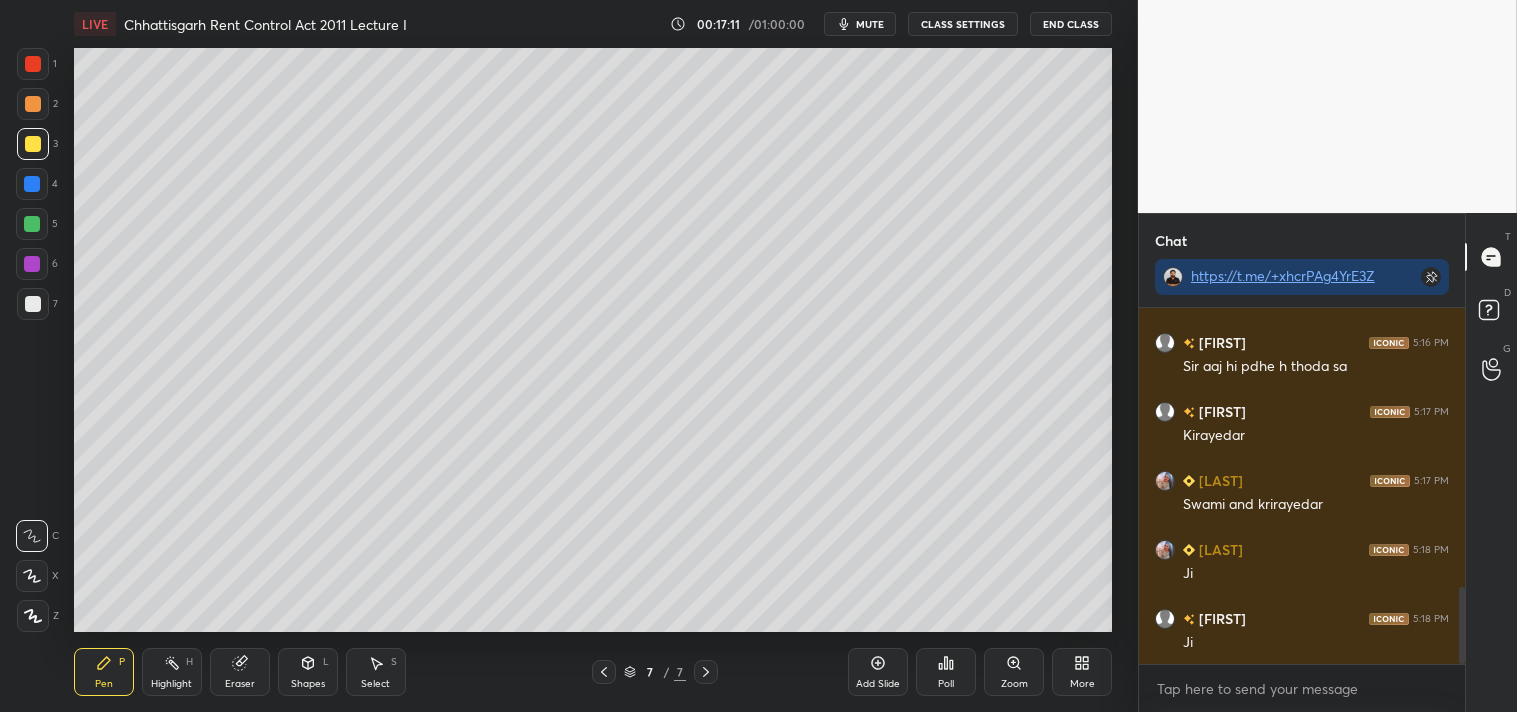 click on "Eraser" at bounding box center [240, 672] 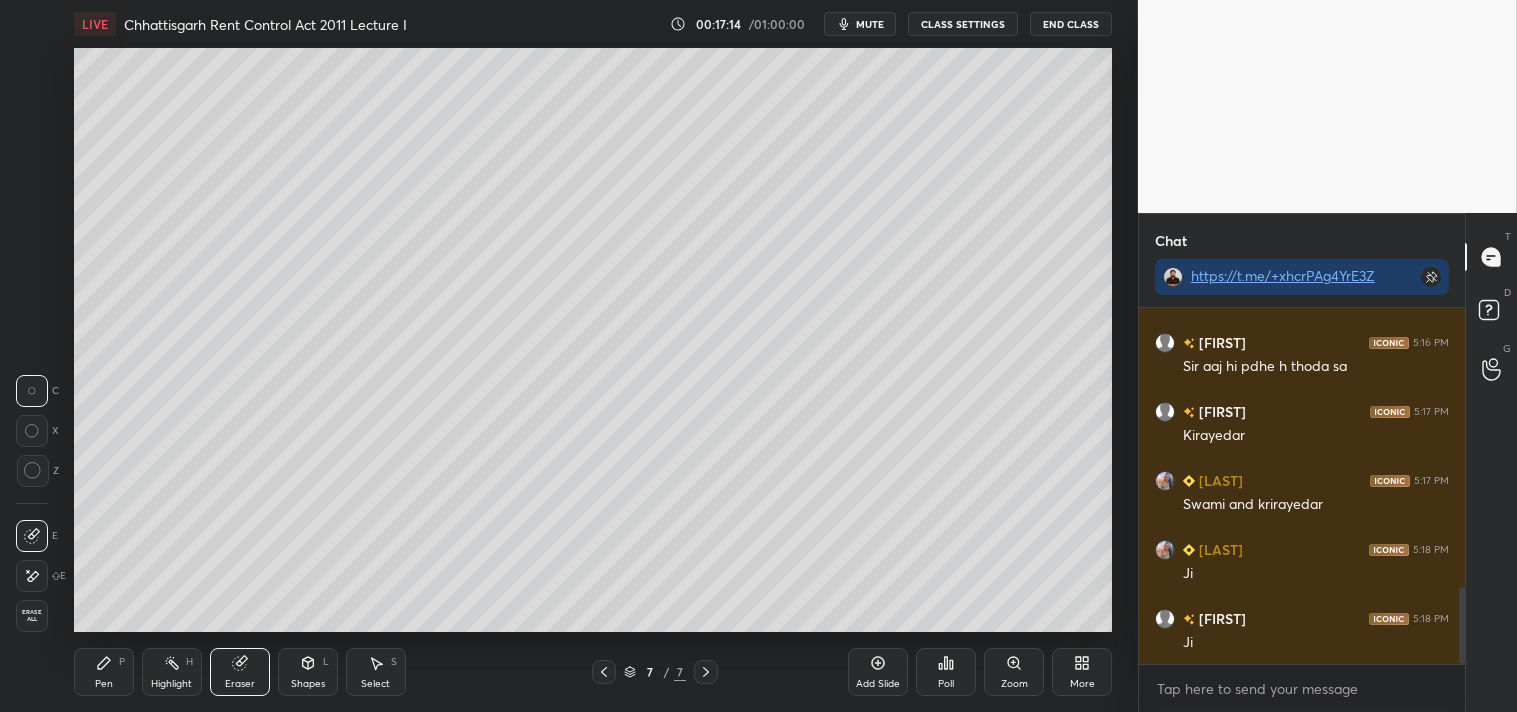 click on "Pen P" at bounding box center [104, 672] 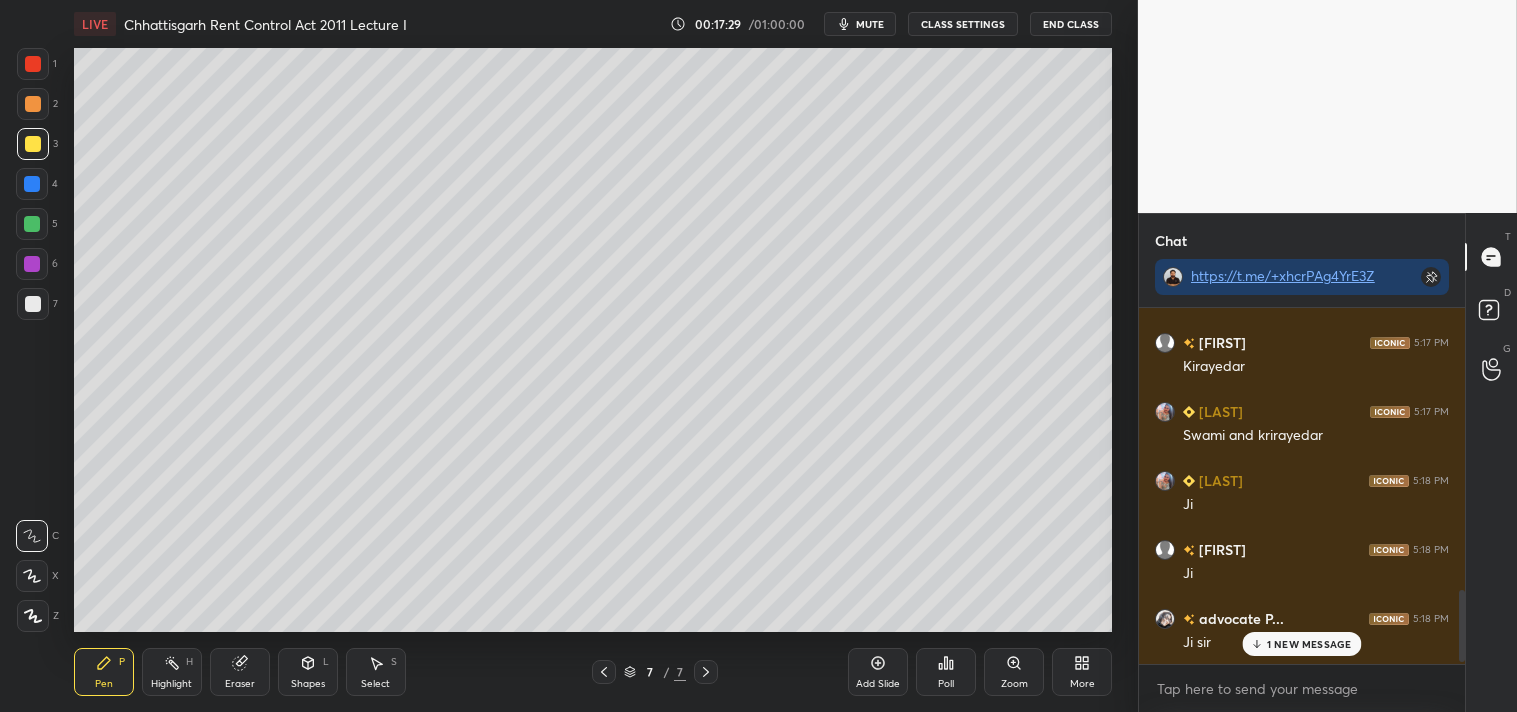 scroll, scrollTop: 1416, scrollLeft: 0, axis: vertical 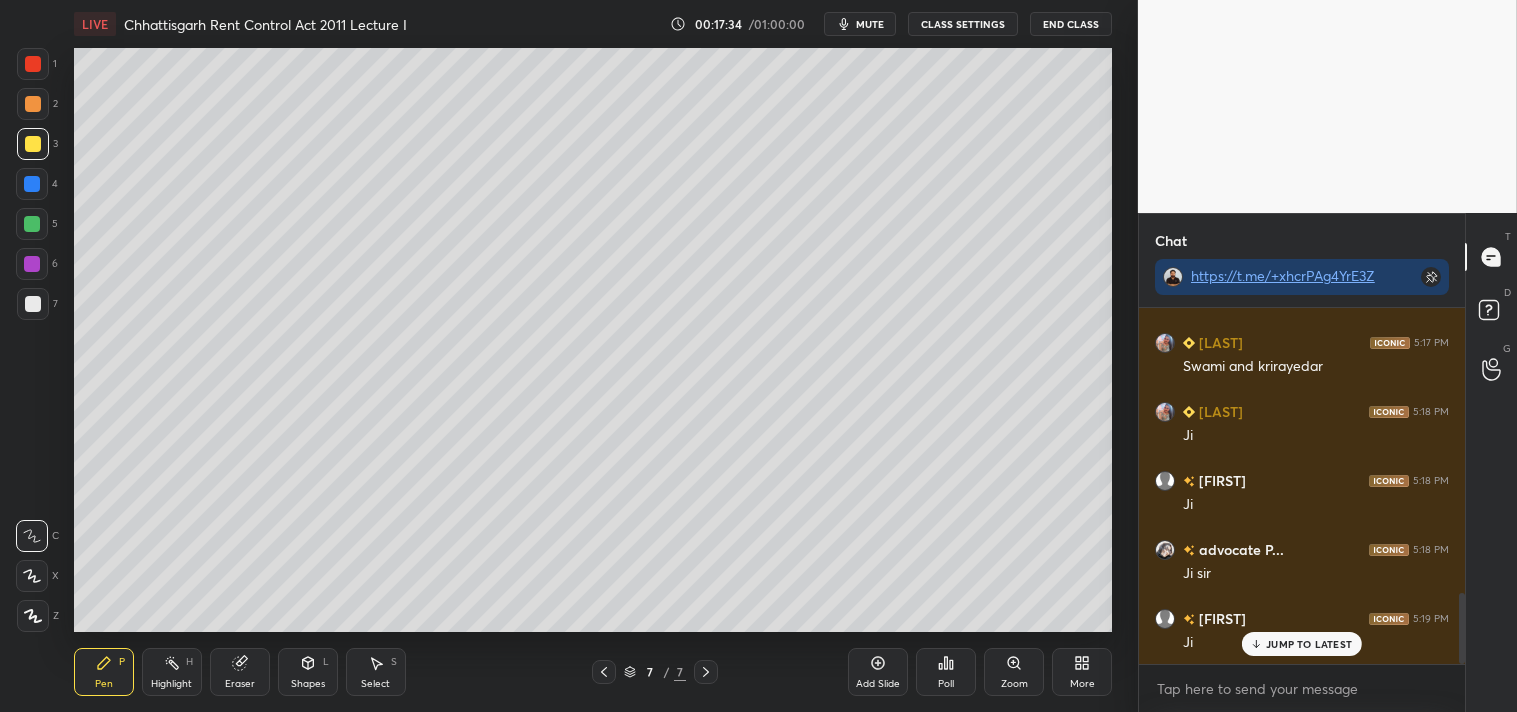 click on "Add Slide" at bounding box center [878, 672] 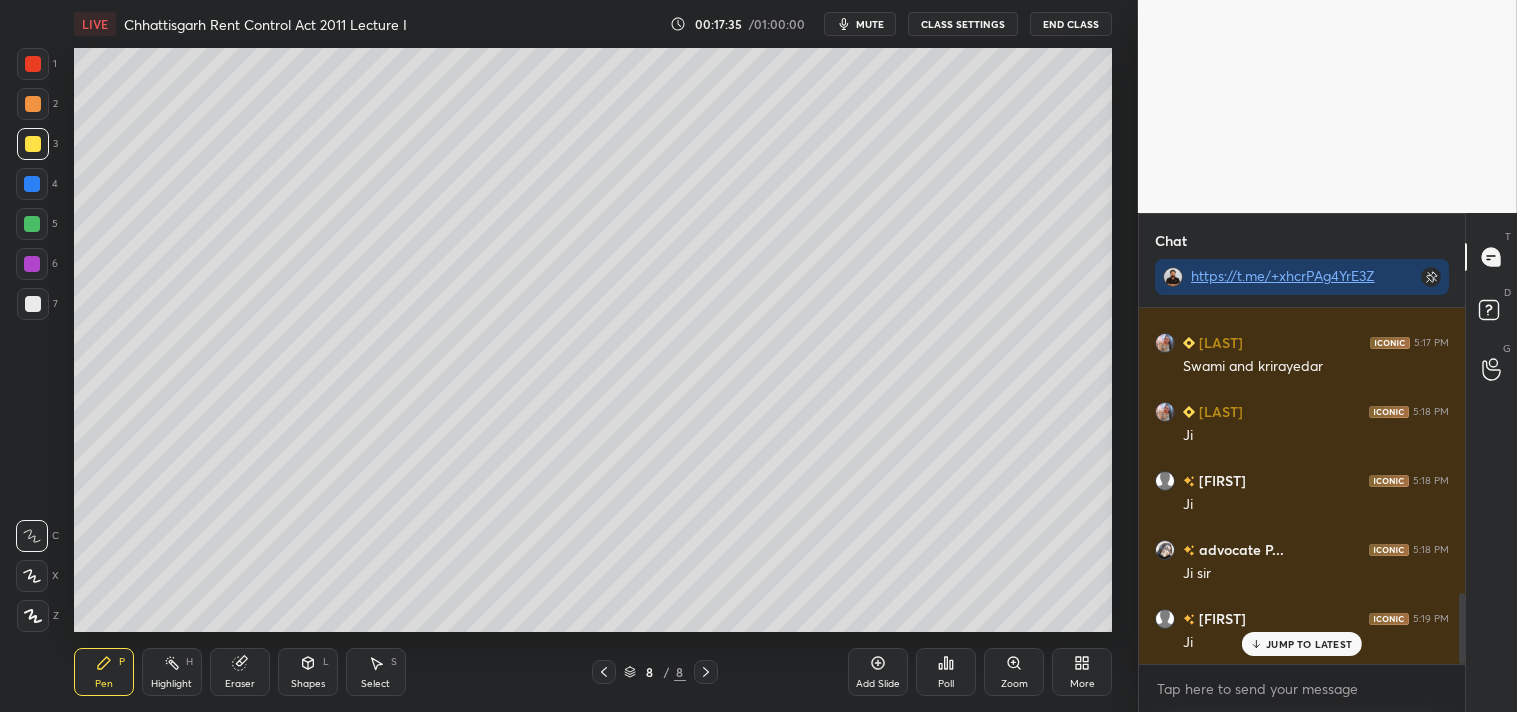 scroll, scrollTop: 1485, scrollLeft: 0, axis: vertical 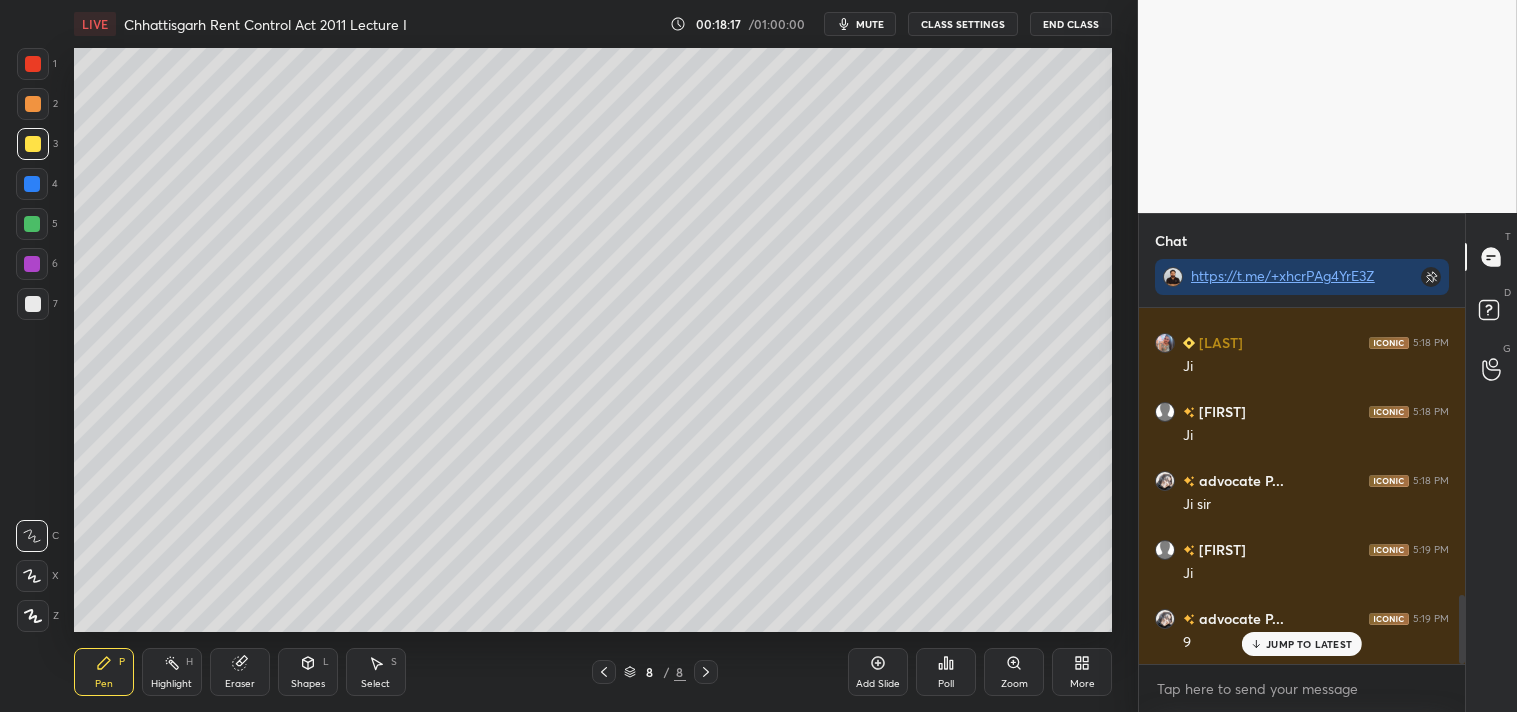 click 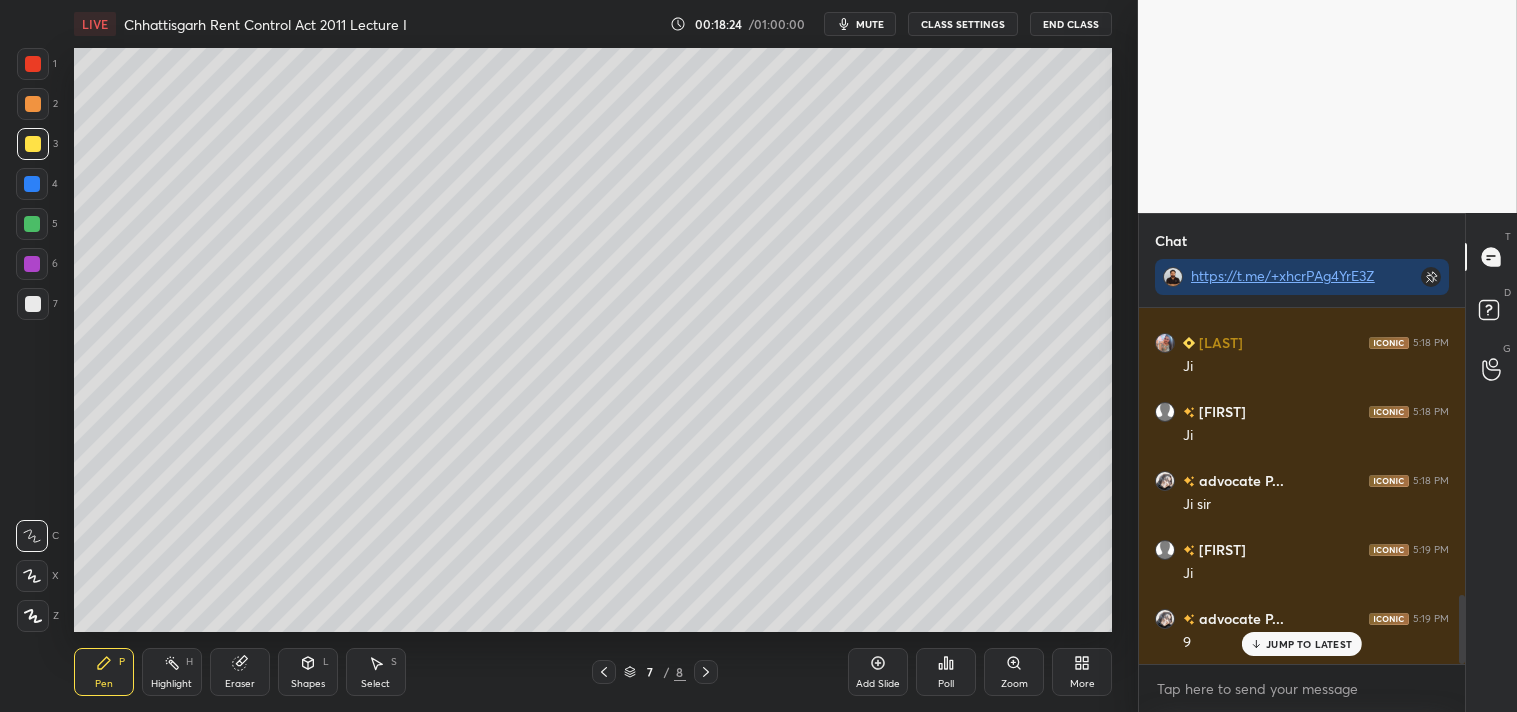 click 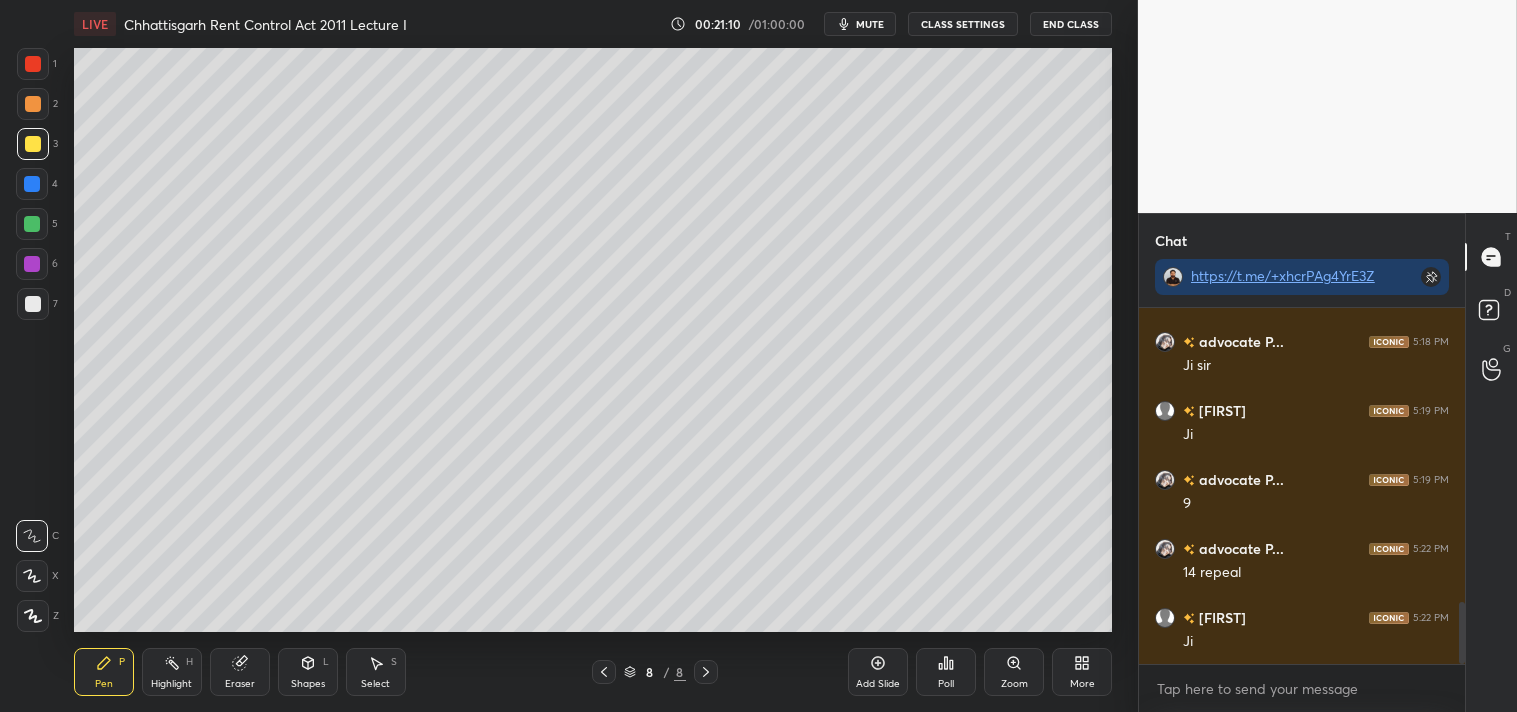 scroll, scrollTop: 1693, scrollLeft: 0, axis: vertical 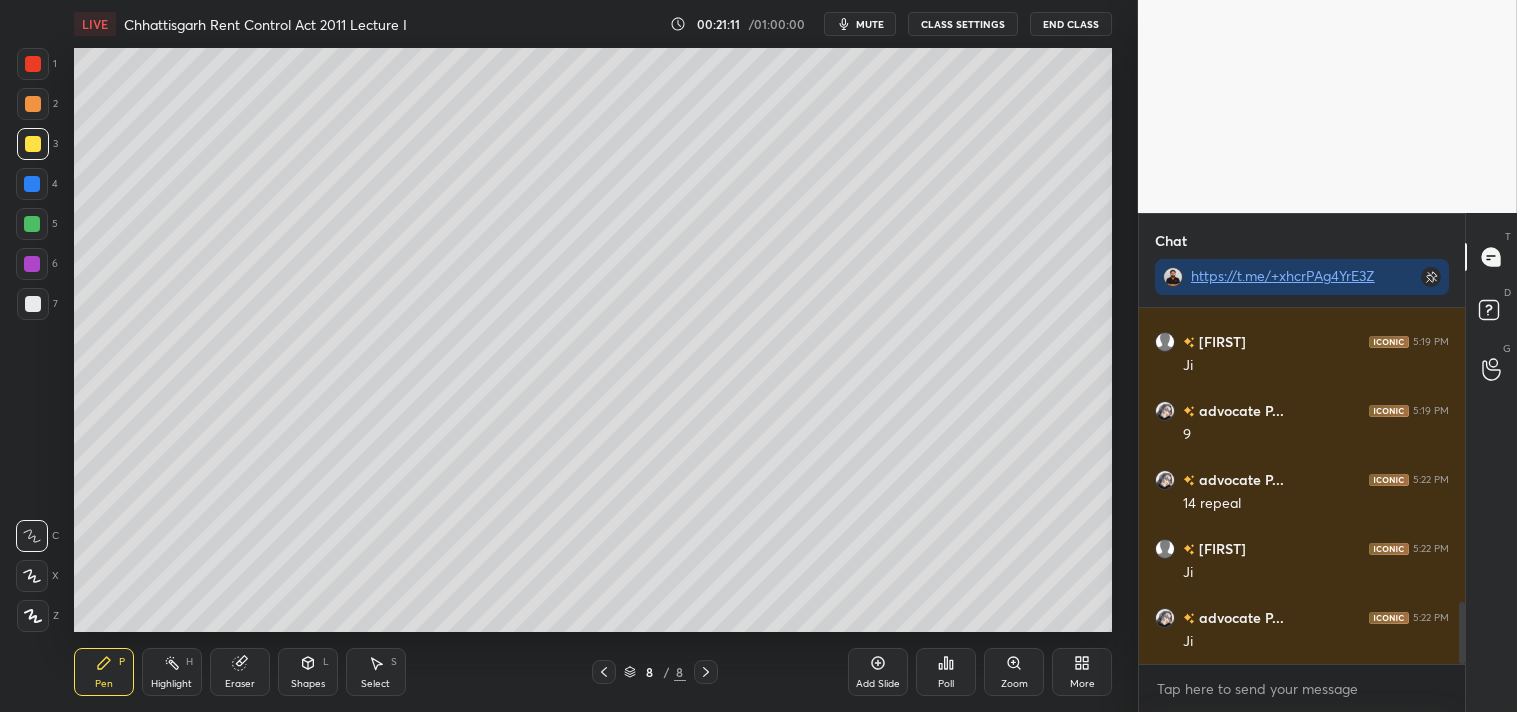 drag, startPoint x: 892, startPoint y: 664, endPoint x: 878, endPoint y: 662, distance: 14.142136 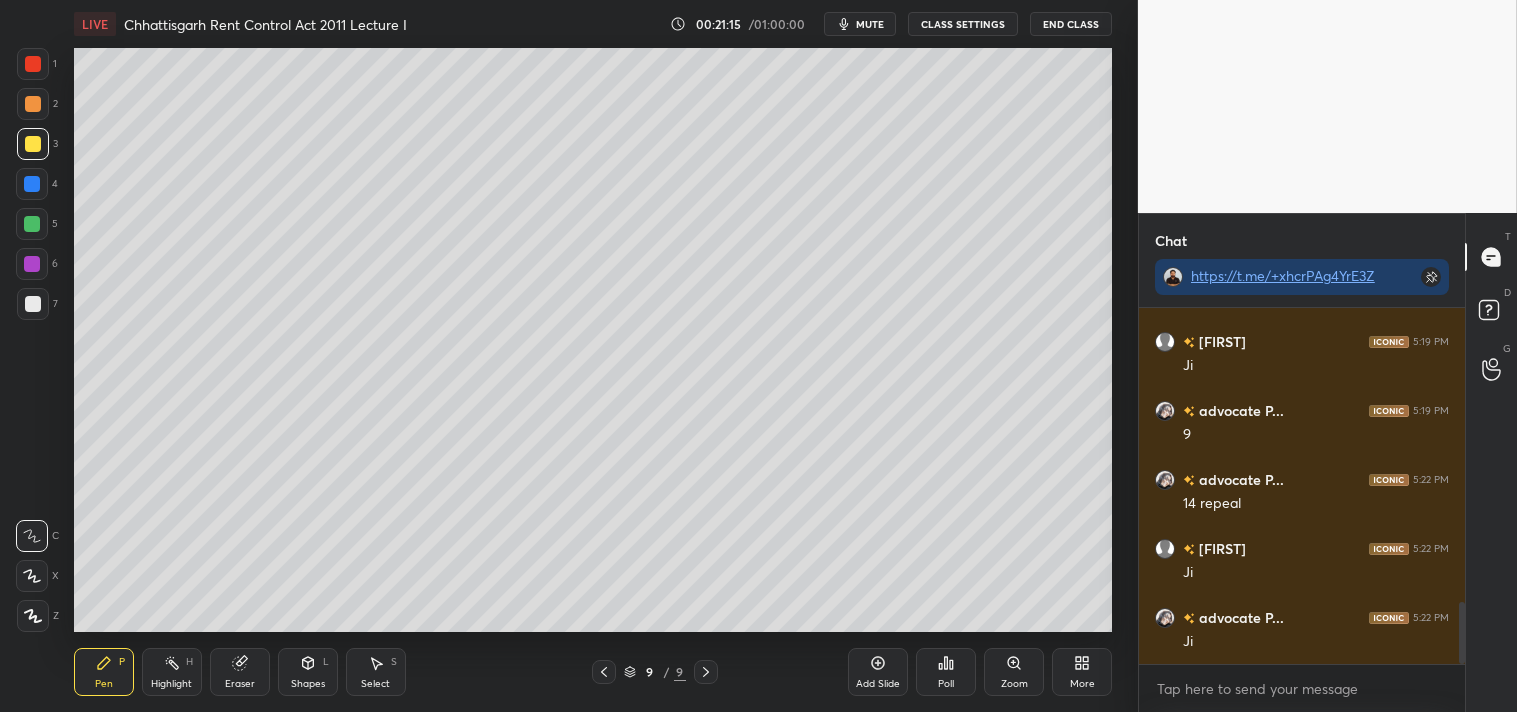 click at bounding box center (33, 144) 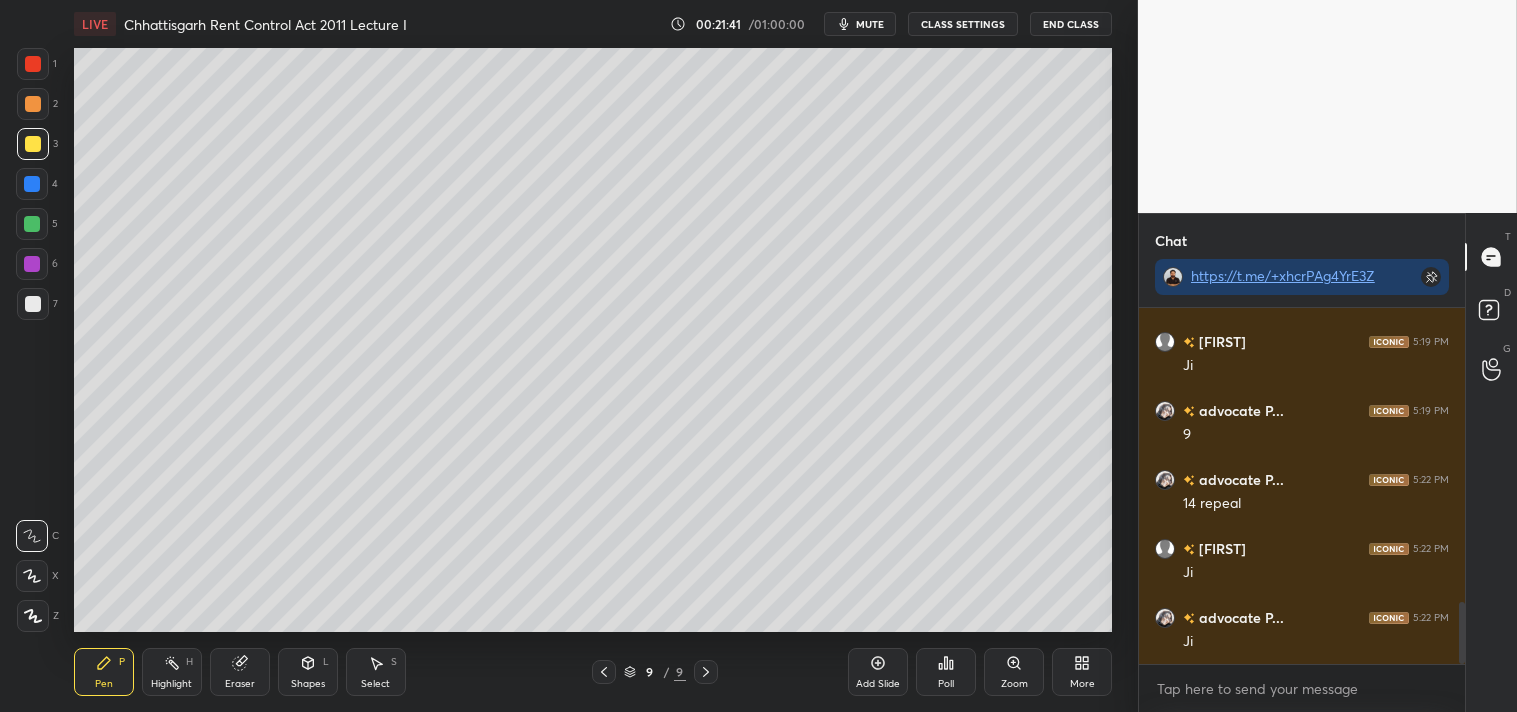 click on "Eraser" at bounding box center (240, 672) 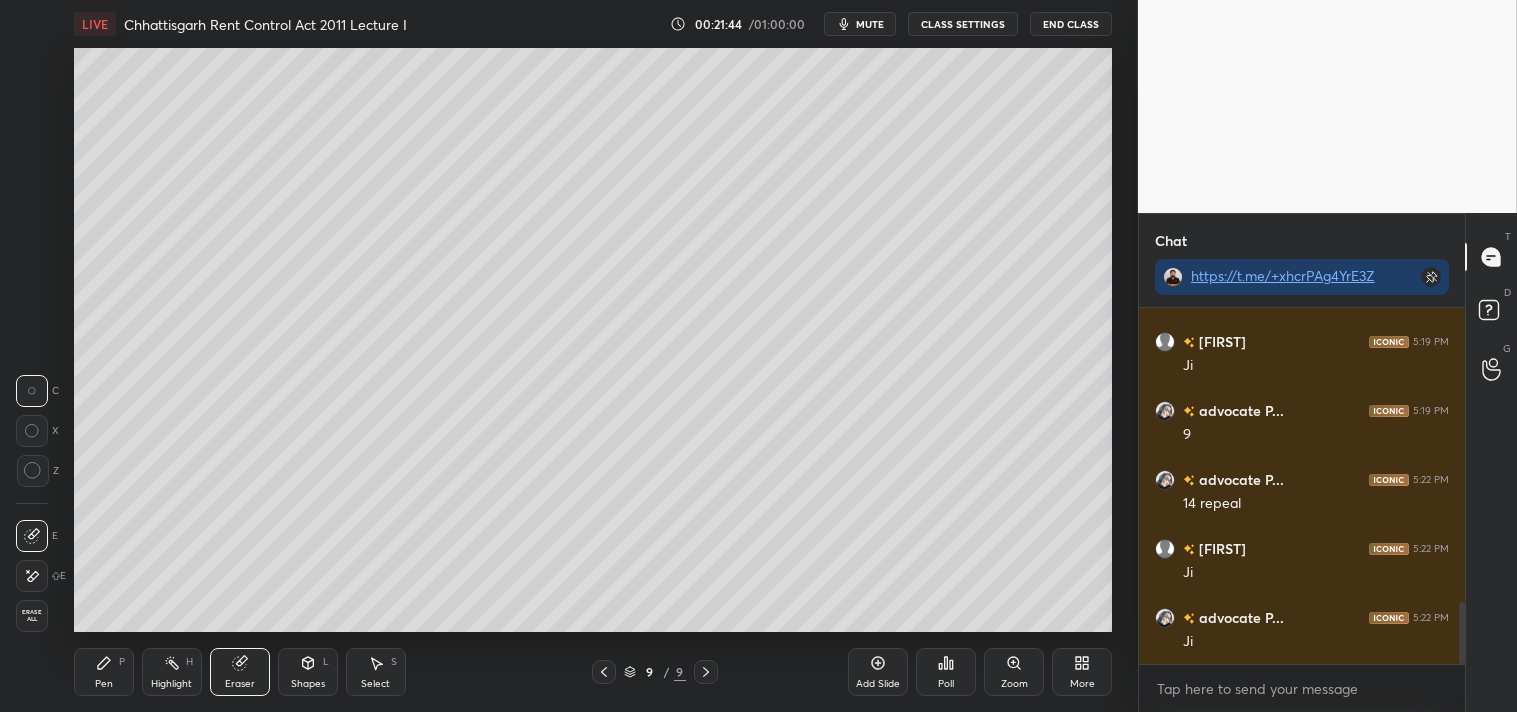click 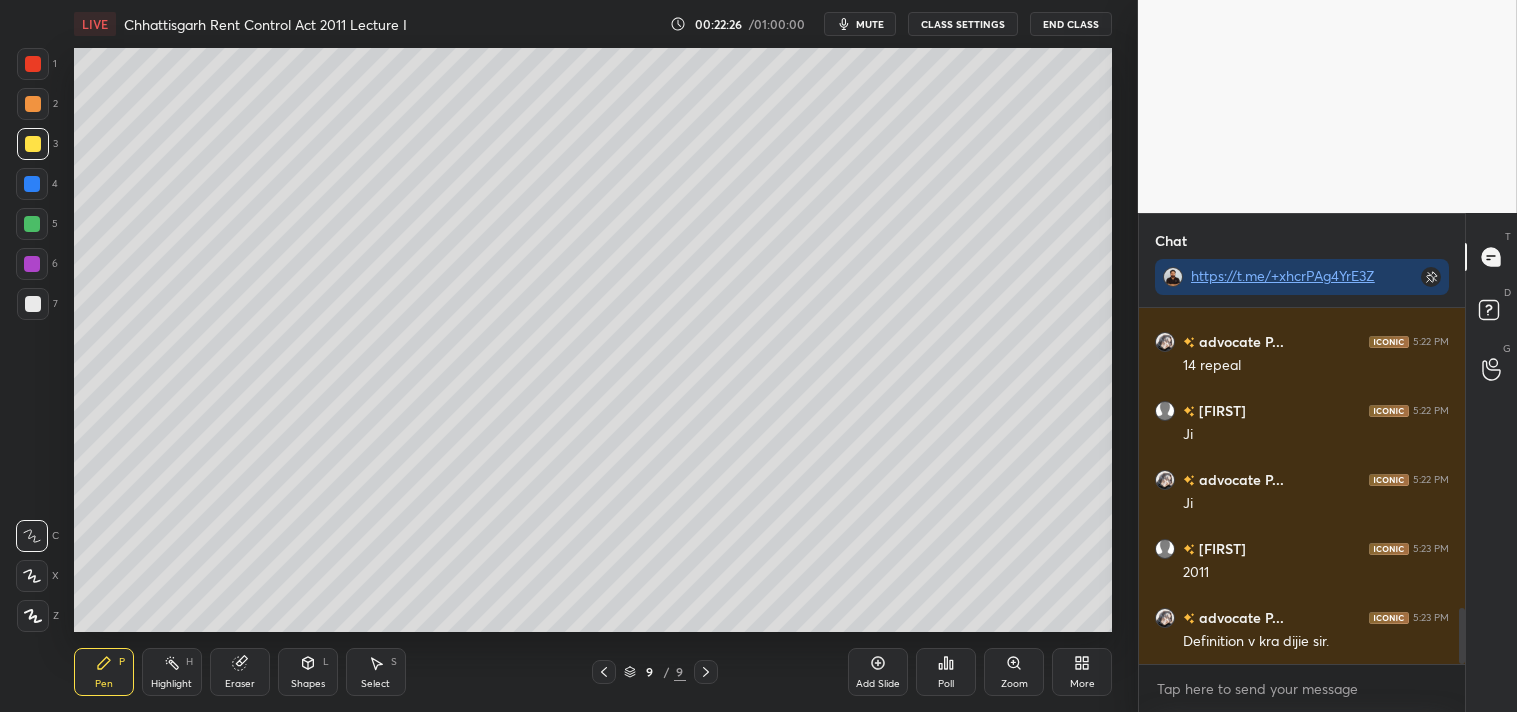 scroll, scrollTop: 1900, scrollLeft: 0, axis: vertical 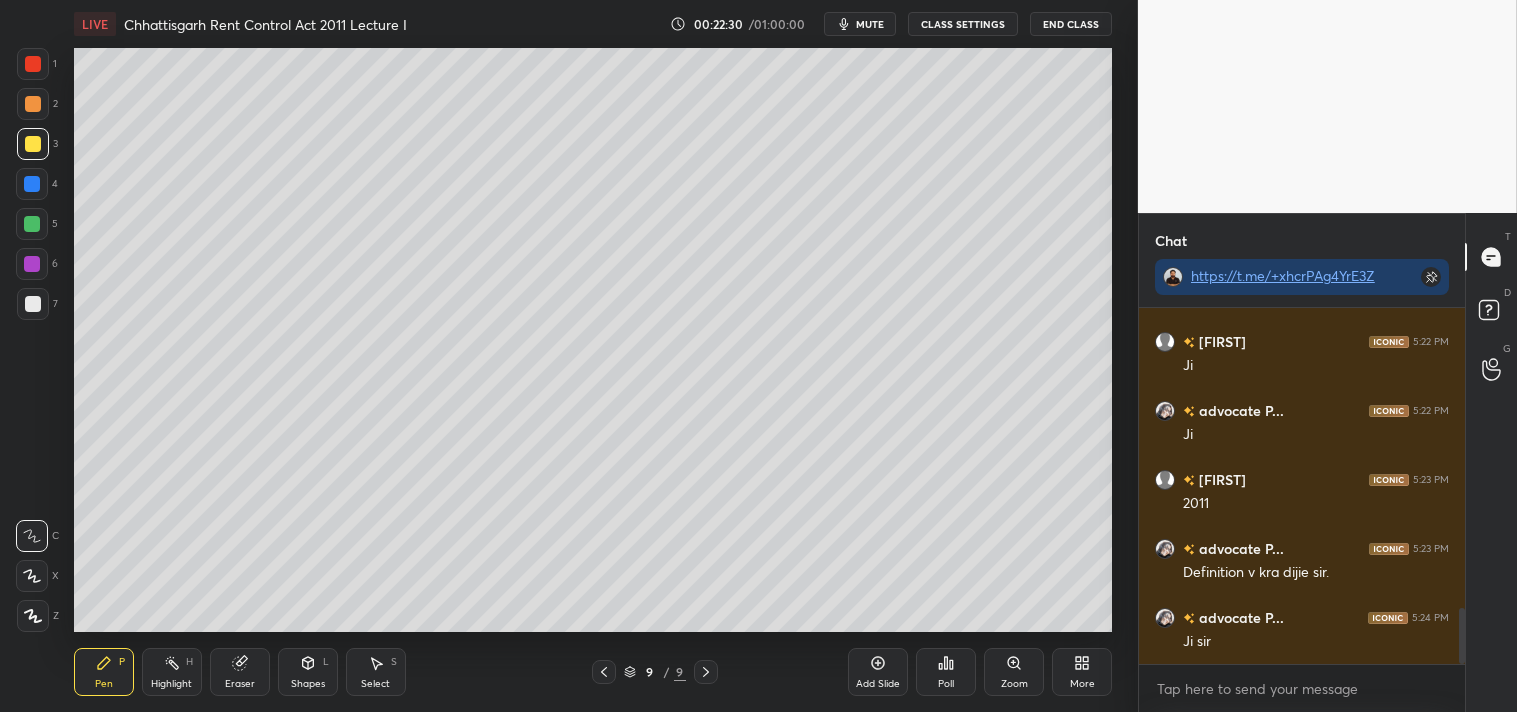 click at bounding box center (33, 304) 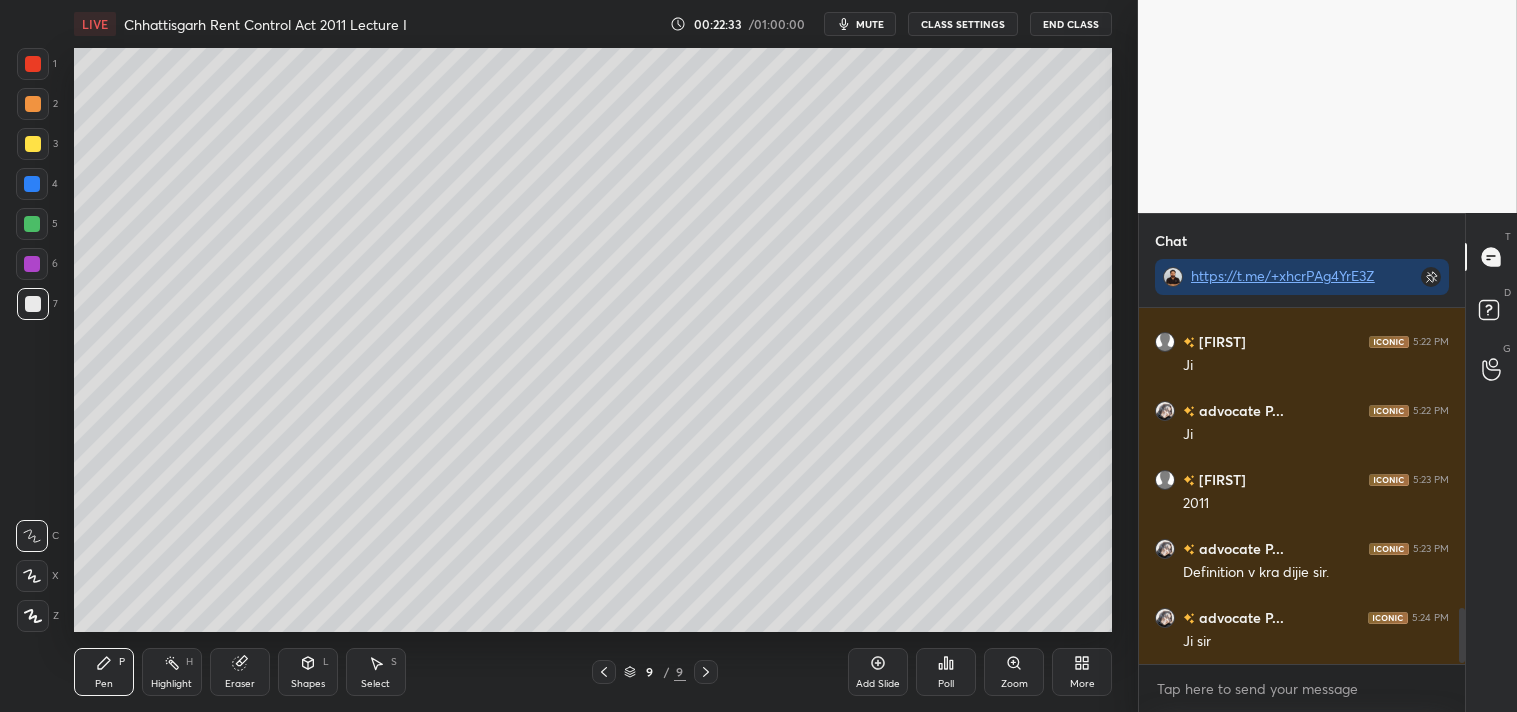 scroll, scrollTop: 1968, scrollLeft: 0, axis: vertical 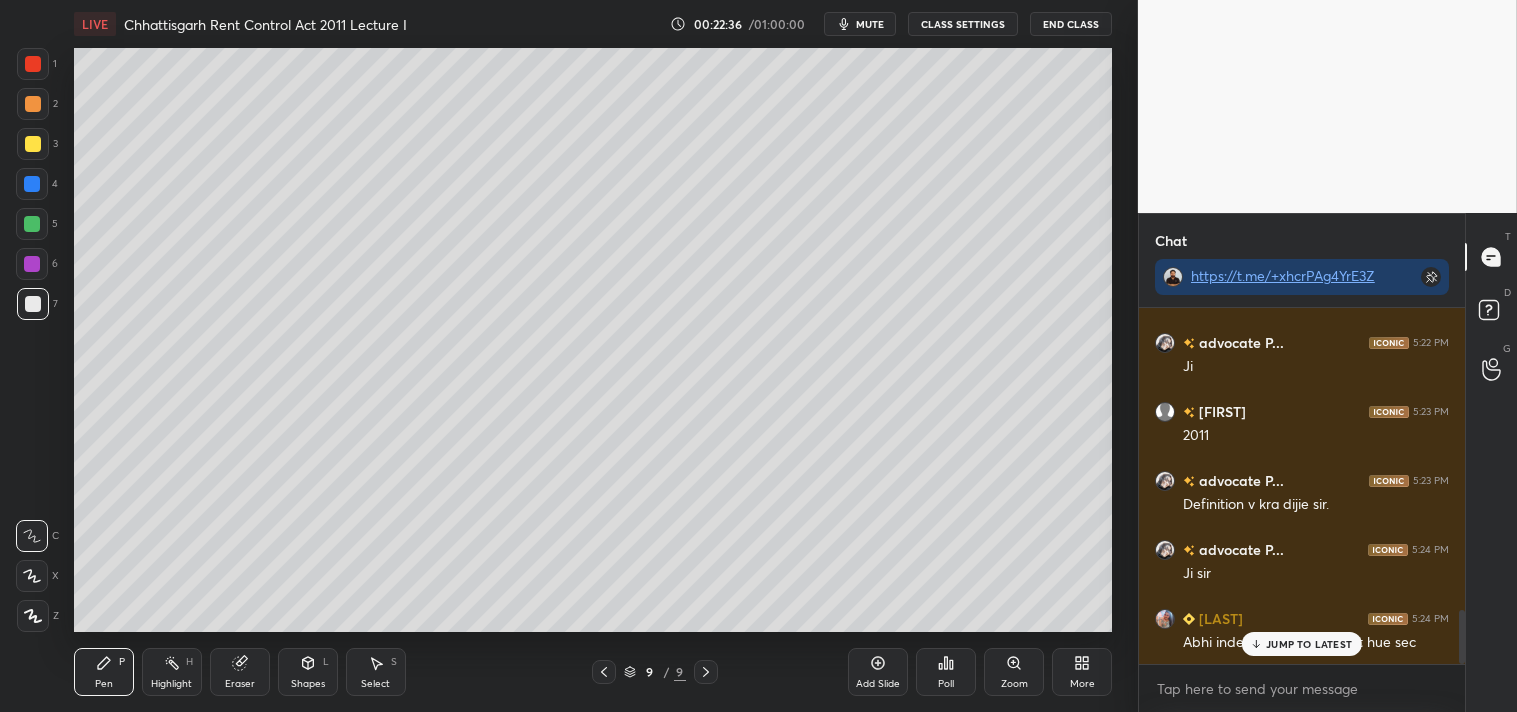 click on "JUMP TO LATEST" at bounding box center [1302, 644] 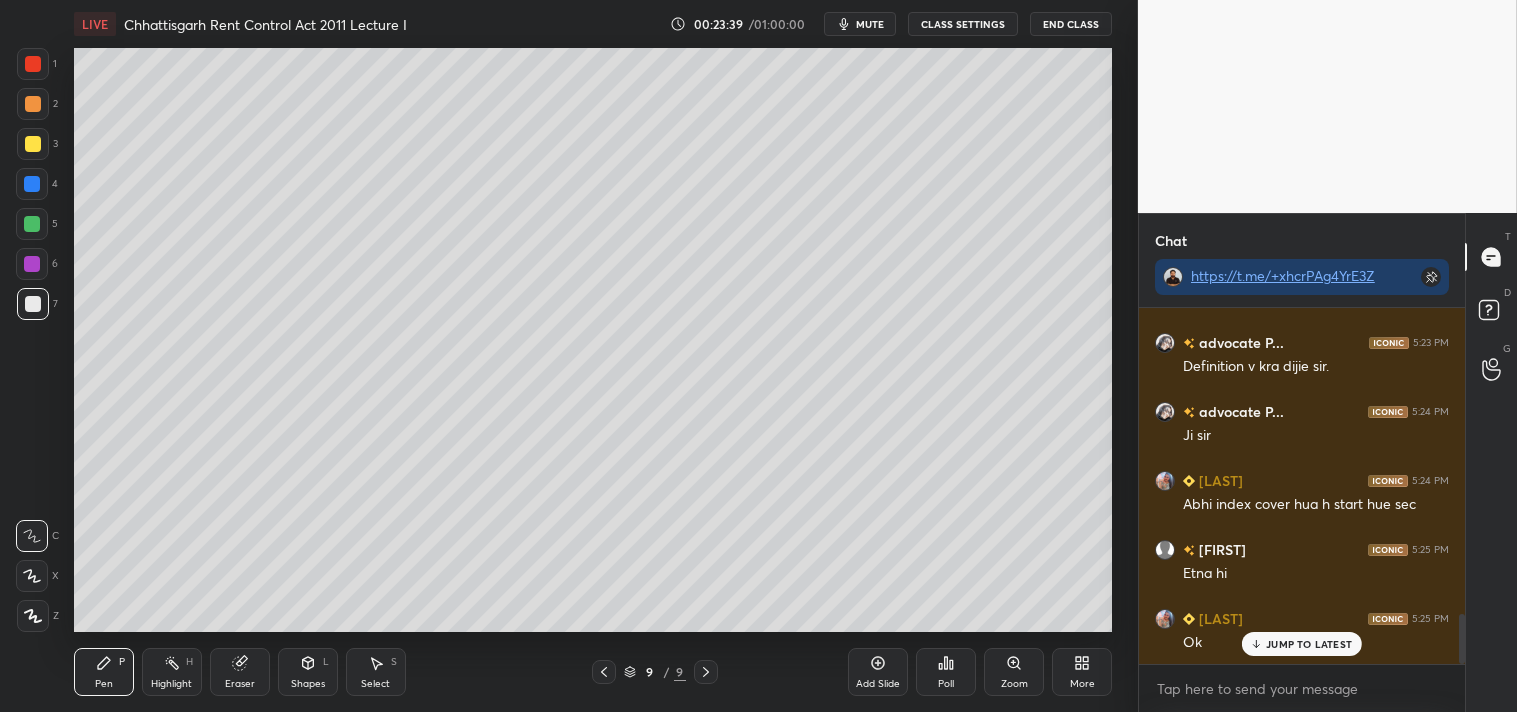 scroll, scrollTop: 2175, scrollLeft: 0, axis: vertical 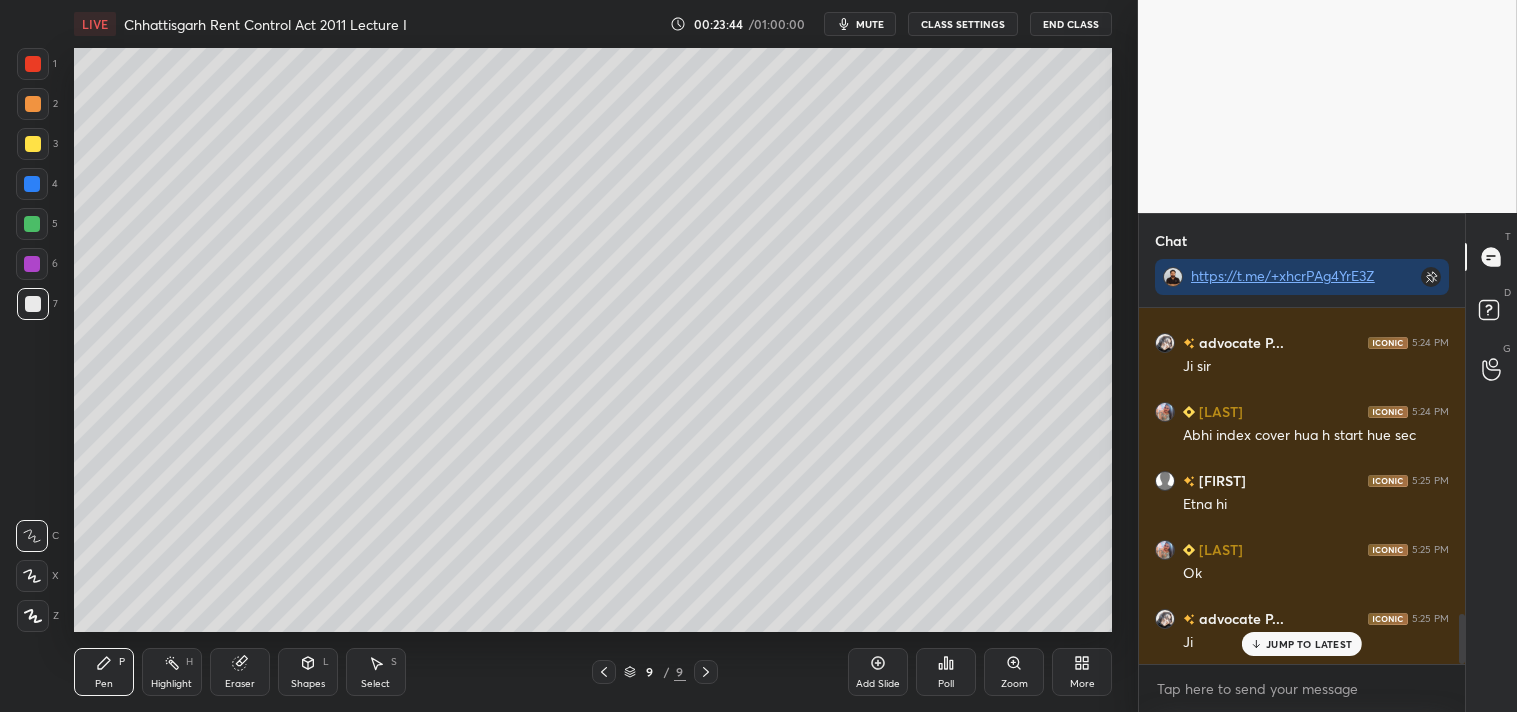 click 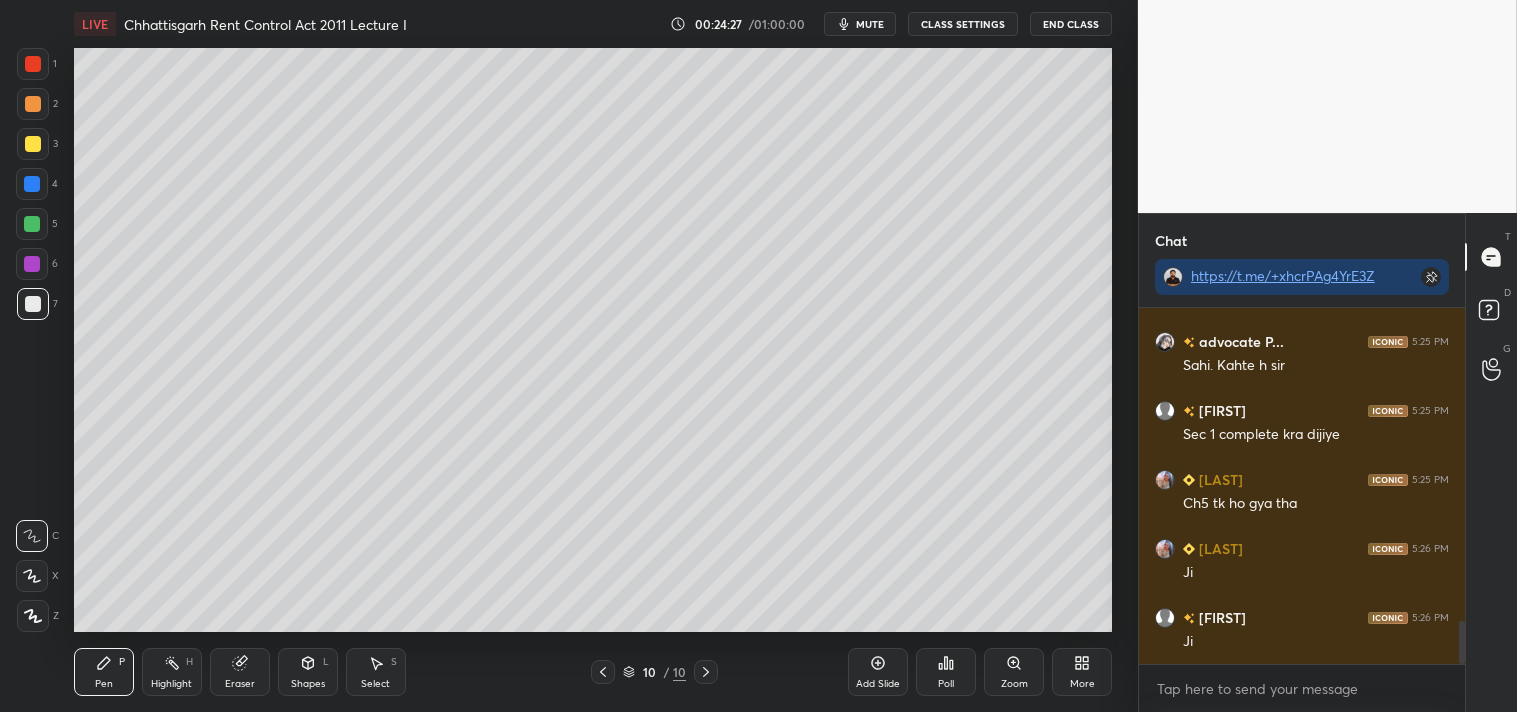 scroll, scrollTop: 2658, scrollLeft: 0, axis: vertical 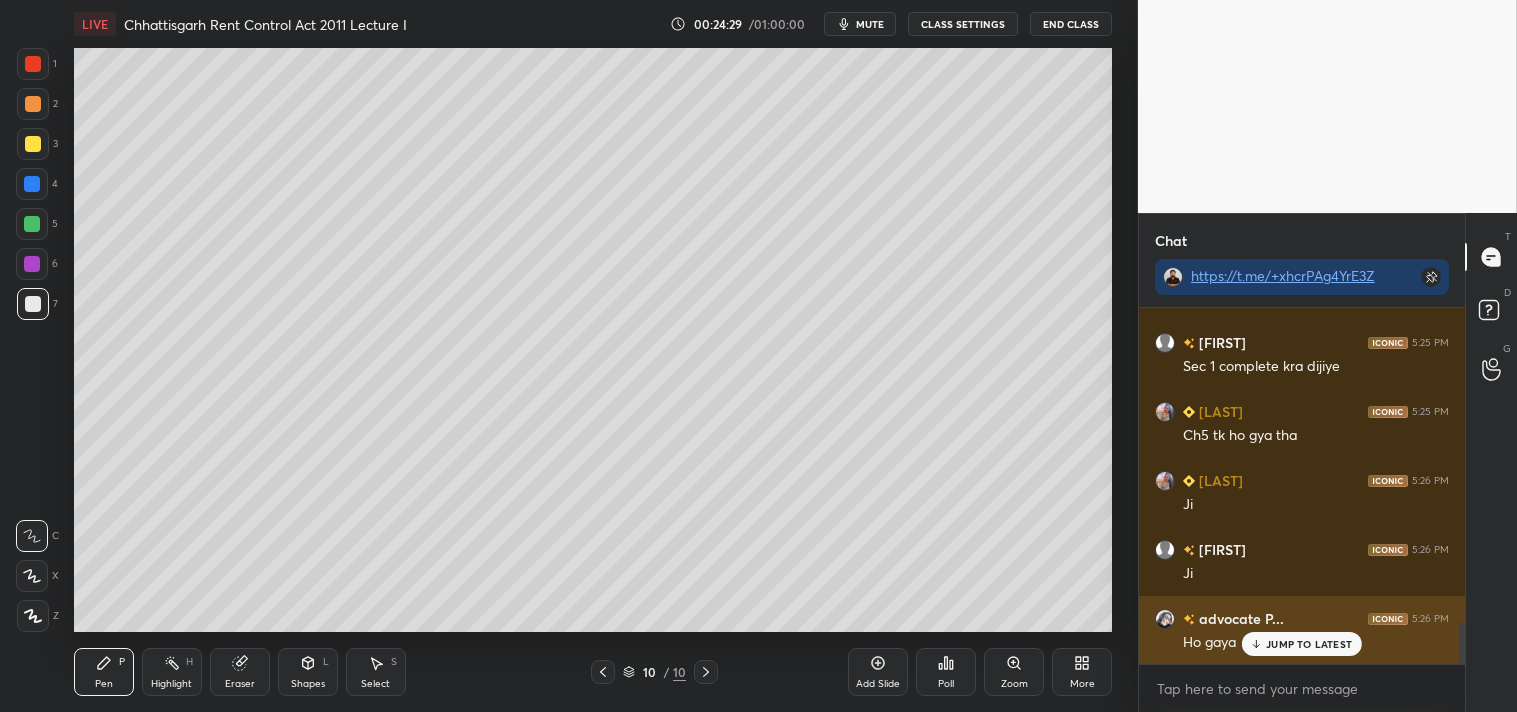 click on "JUMP TO LATEST" at bounding box center (1309, 644) 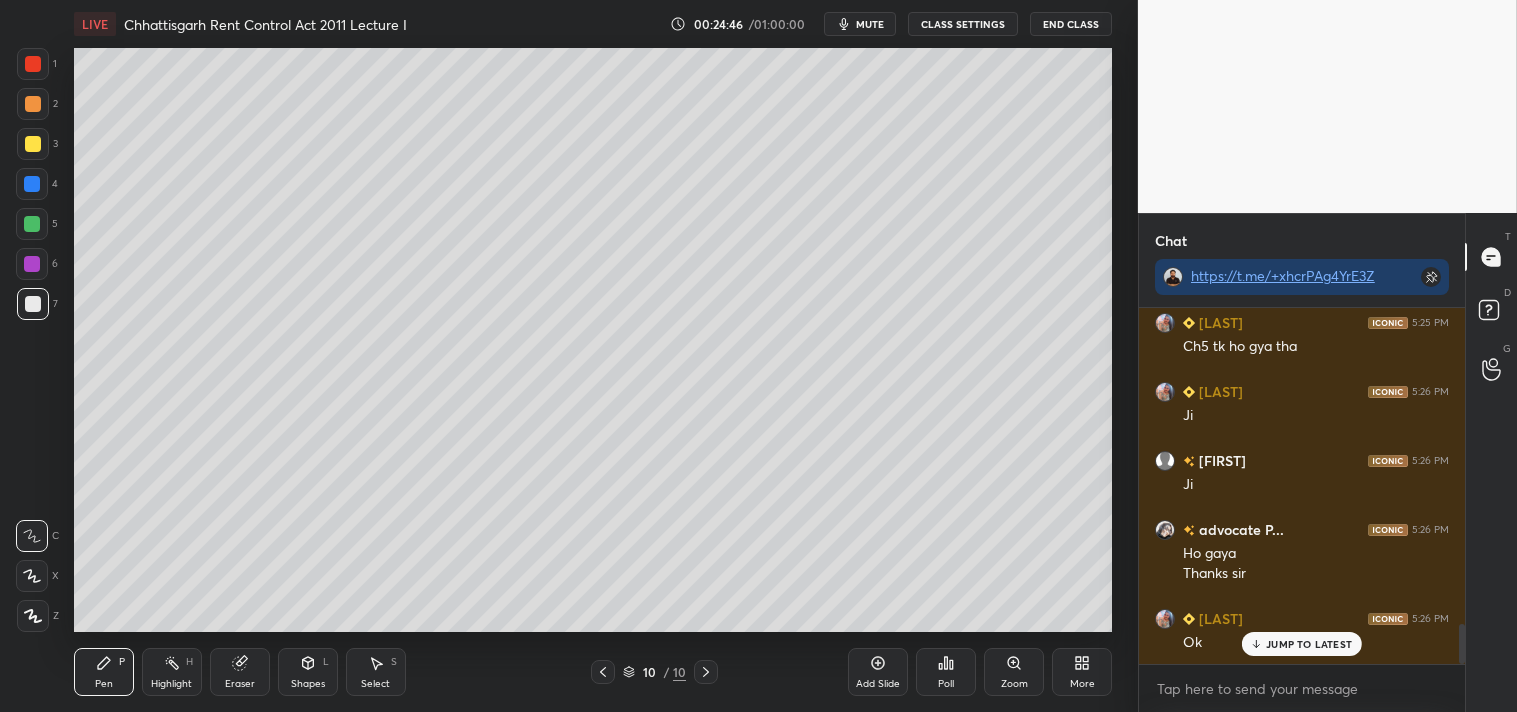 scroll, scrollTop: 2816, scrollLeft: 0, axis: vertical 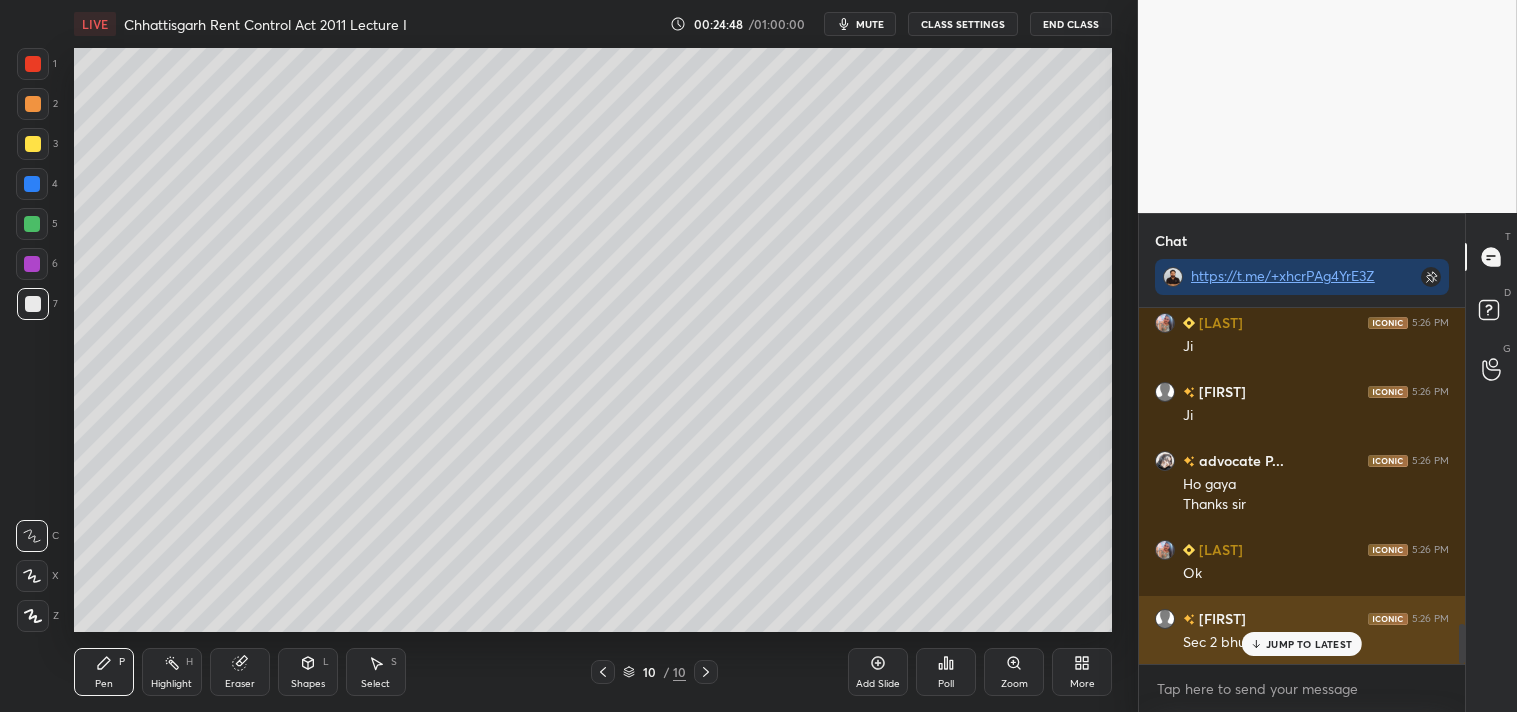click on "JUMP TO LATEST" at bounding box center (1302, 644) 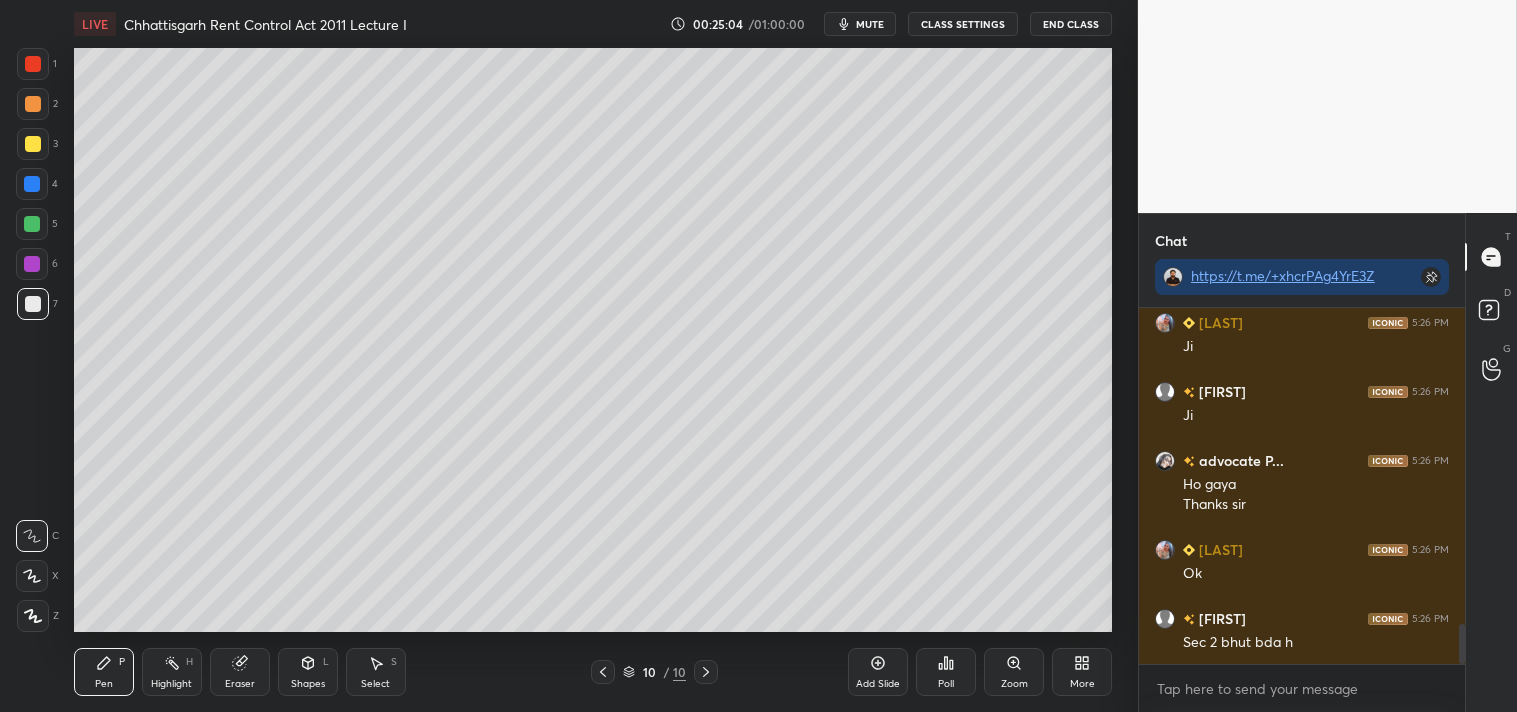 click at bounding box center (33, 144) 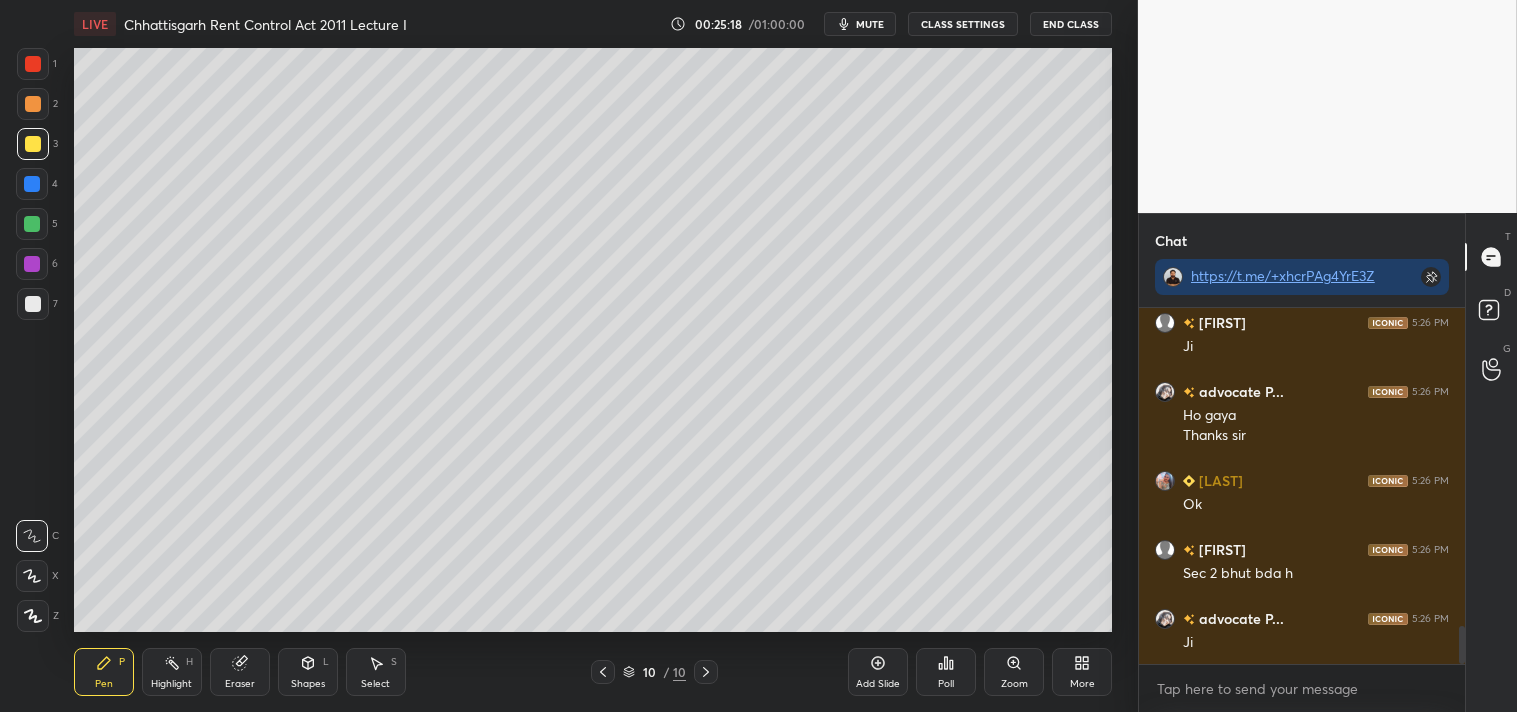 scroll, scrollTop: 2955, scrollLeft: 0, axis: vertical 